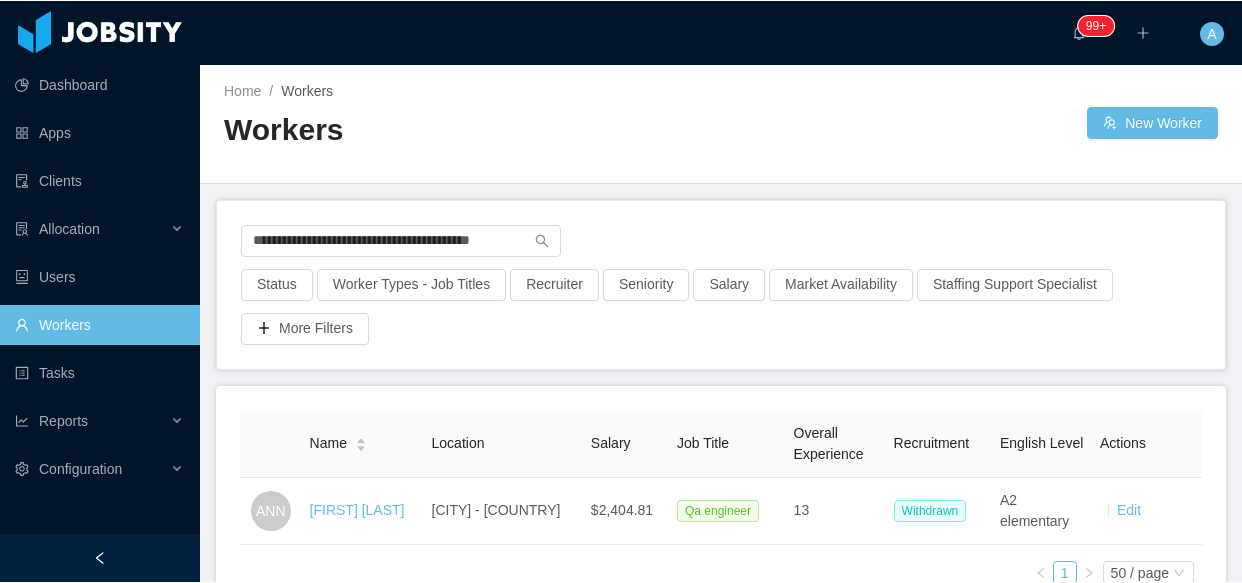 scroll, scrollTop: 0, scrollLeft: 0, axis: both 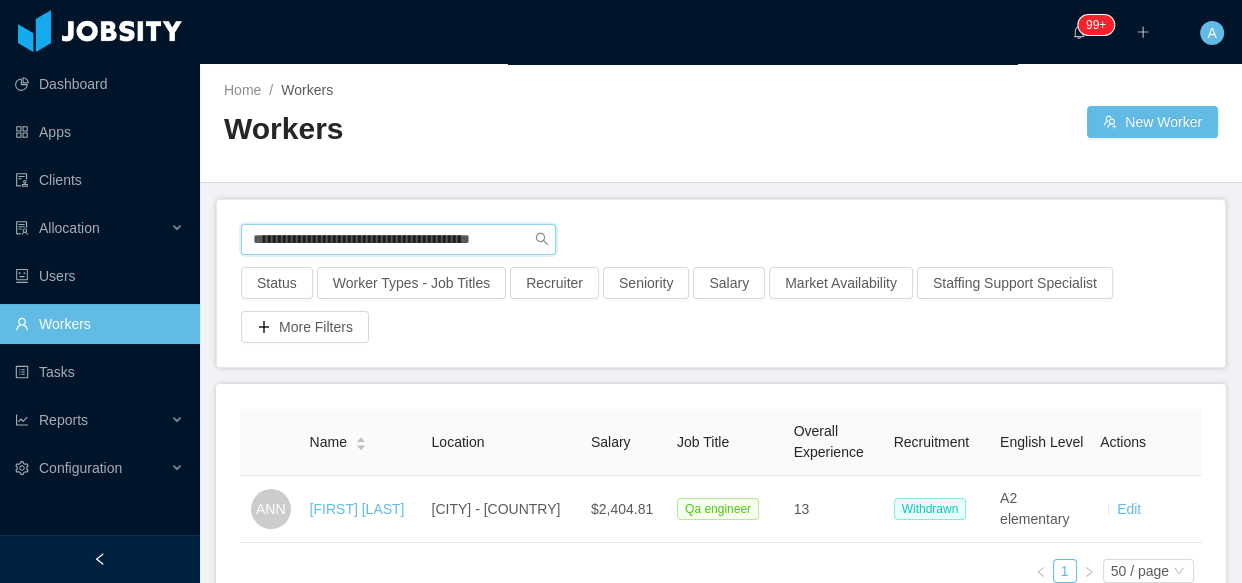 drag, startPoint x: 279, startPoint y: 248, endPoint x: 719, endPoint y: 242, distance: 440.0409 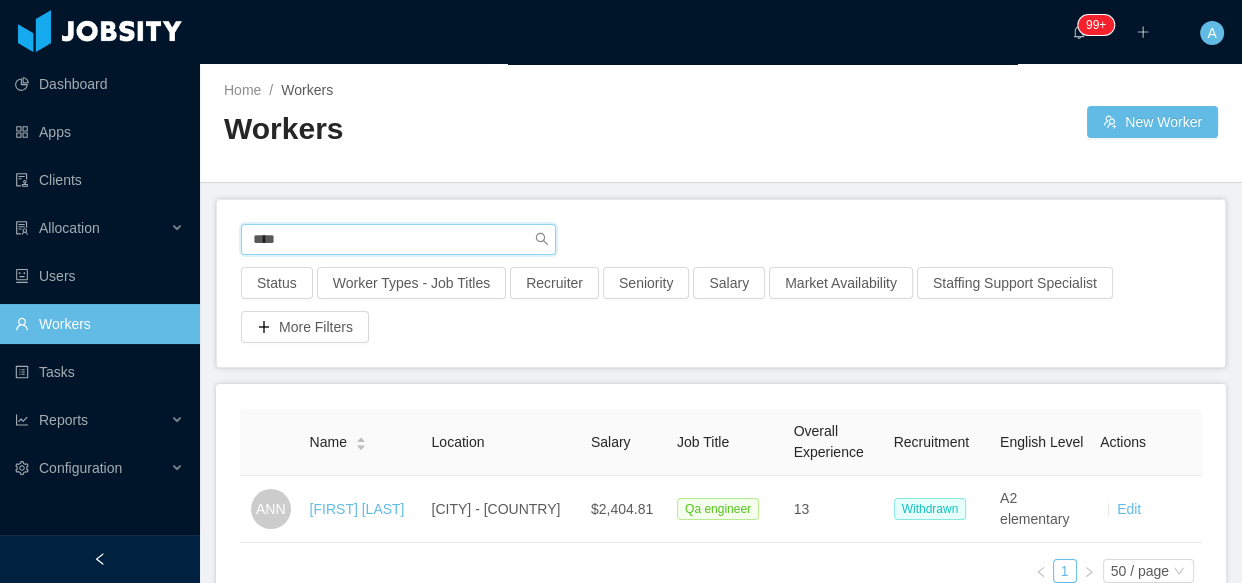 scroll, scrollTop: 0, scrollLeft: 0, axis: both 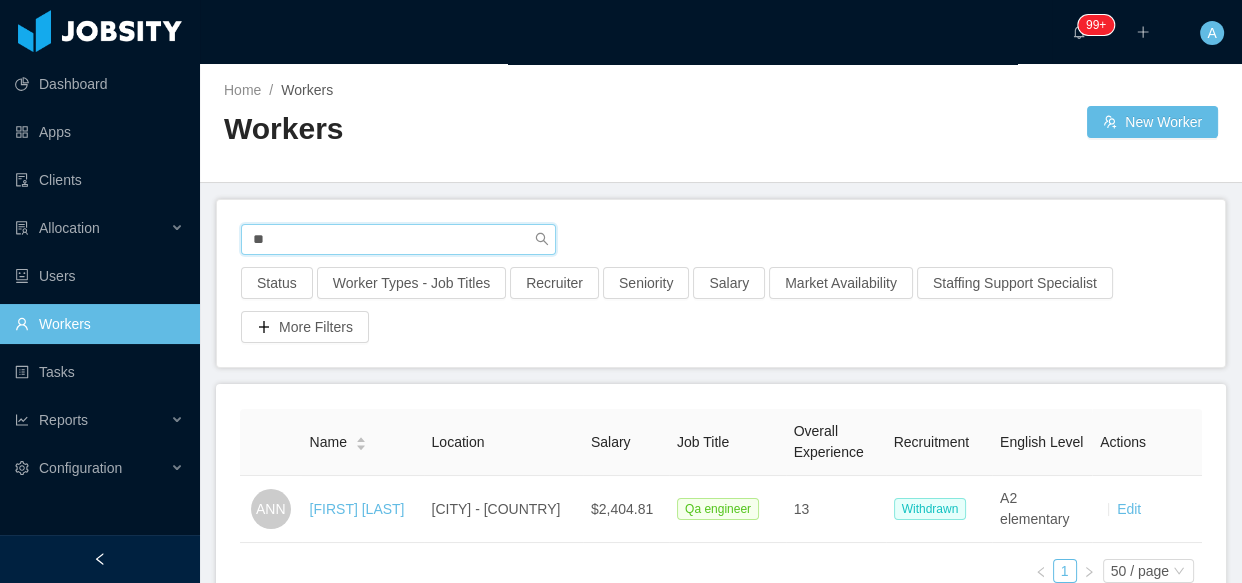 type on "*" 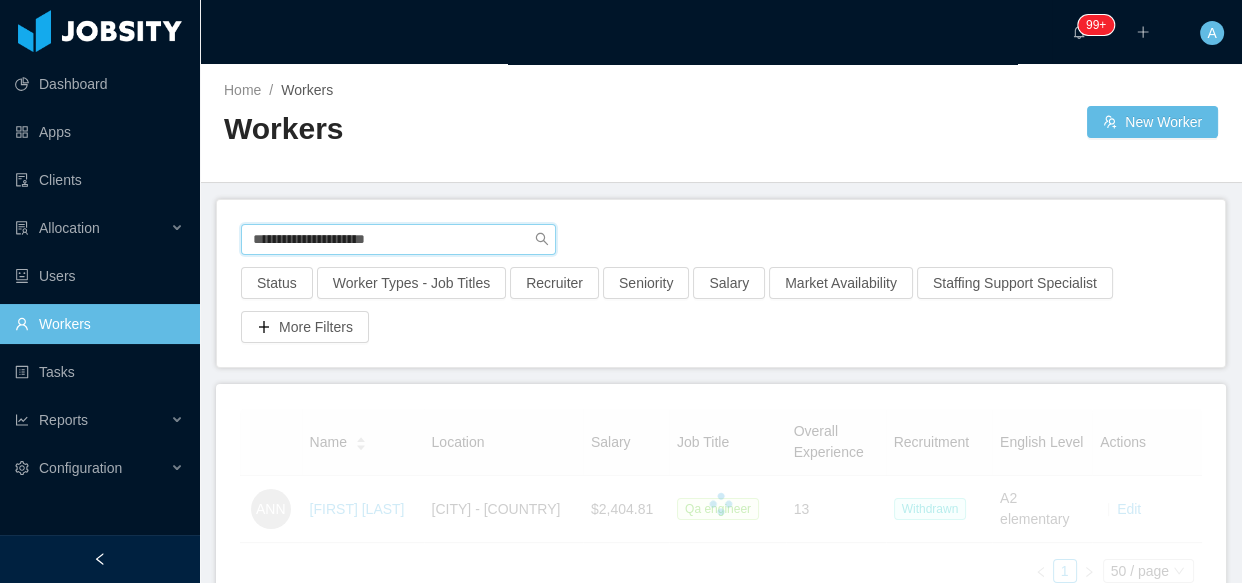 type on "**********" 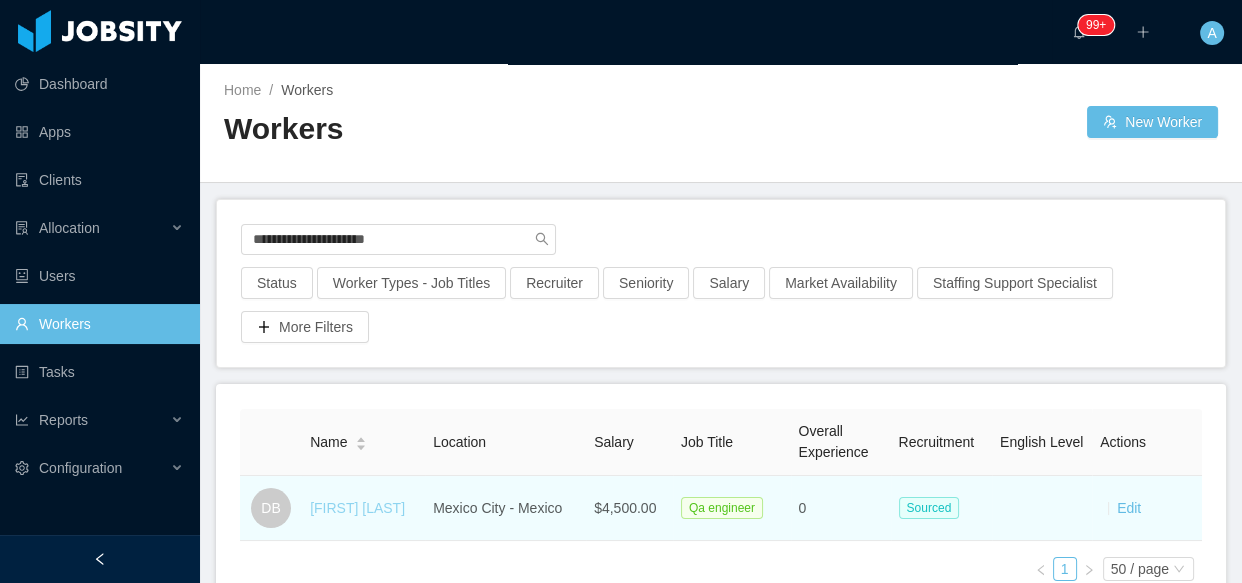 click on "[FIRST] [LAST]" at bounding box center (357, 508) 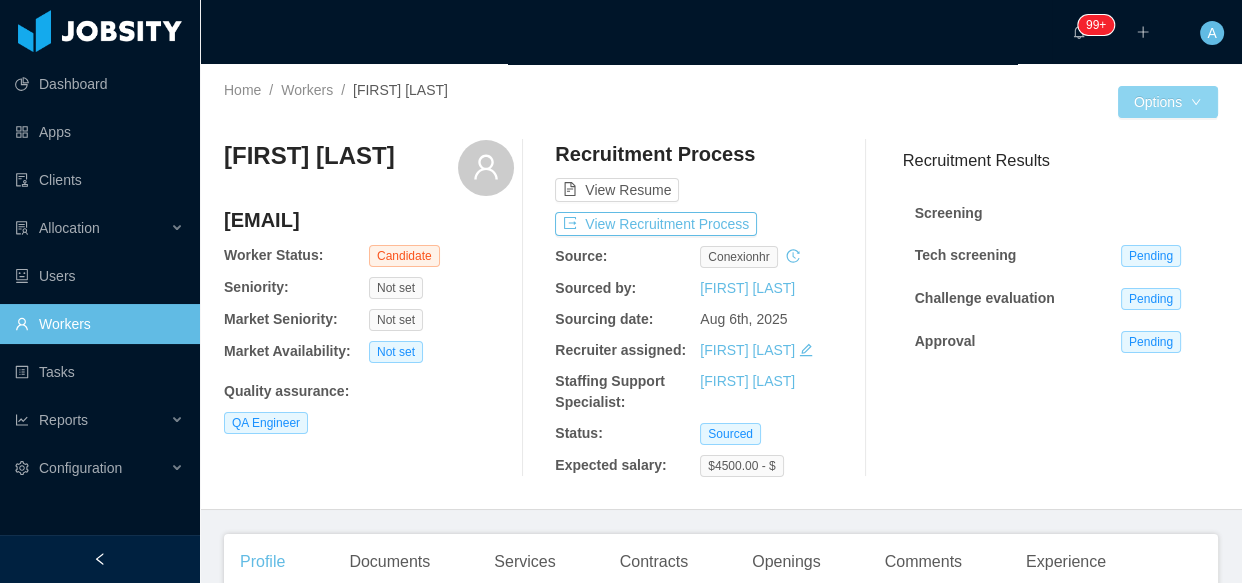 click on "Options" at bounding box center [1168, 102] 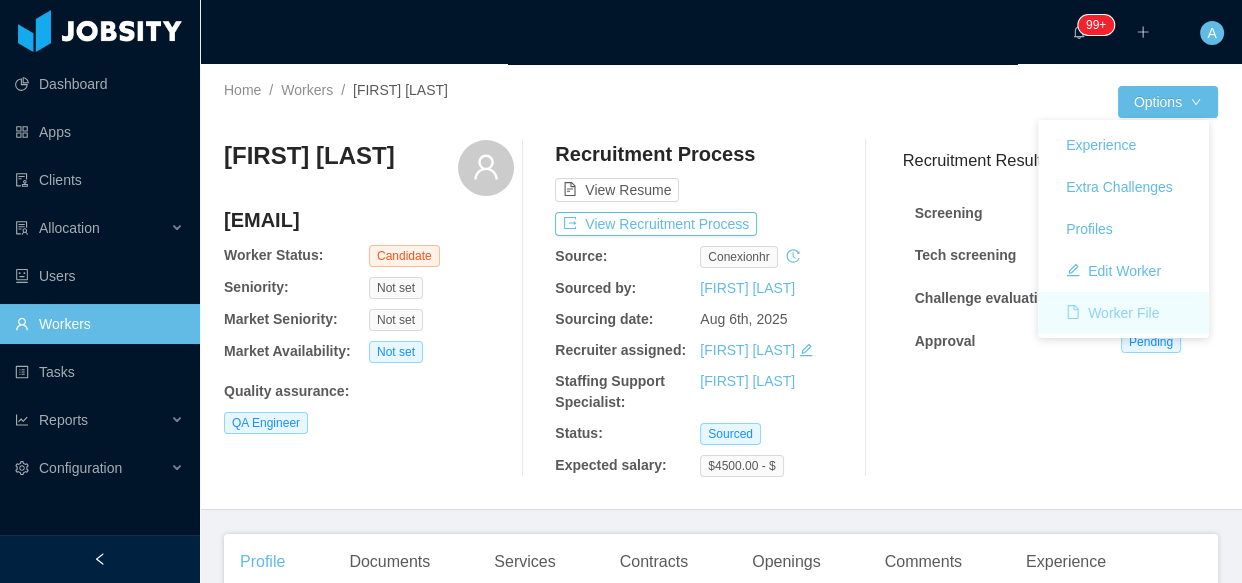 click on "Worker File" at bounding box center (1112, 313) 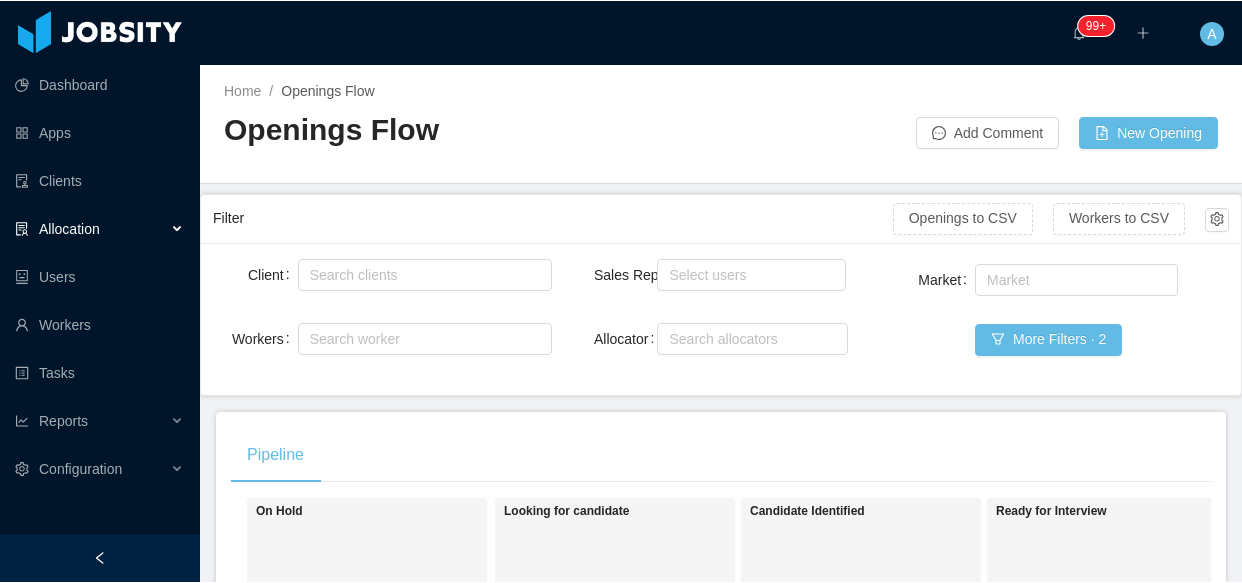 scroll, scrollTop: 0, scrollLeft: 0, axis: both 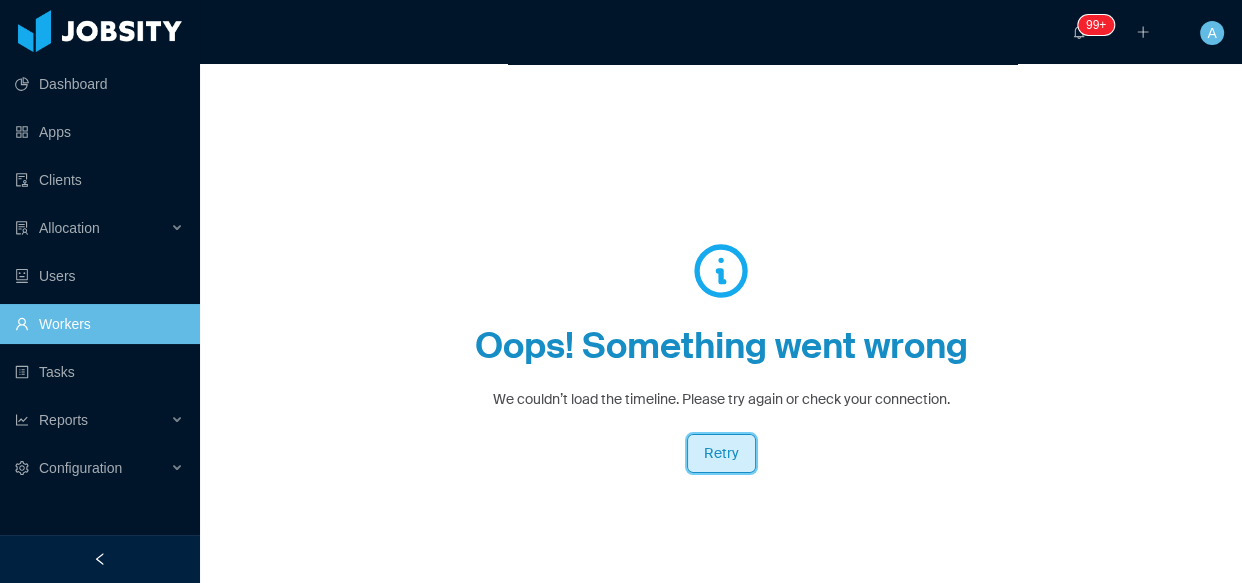 click on "Retry" at bounding box center (721, 453) 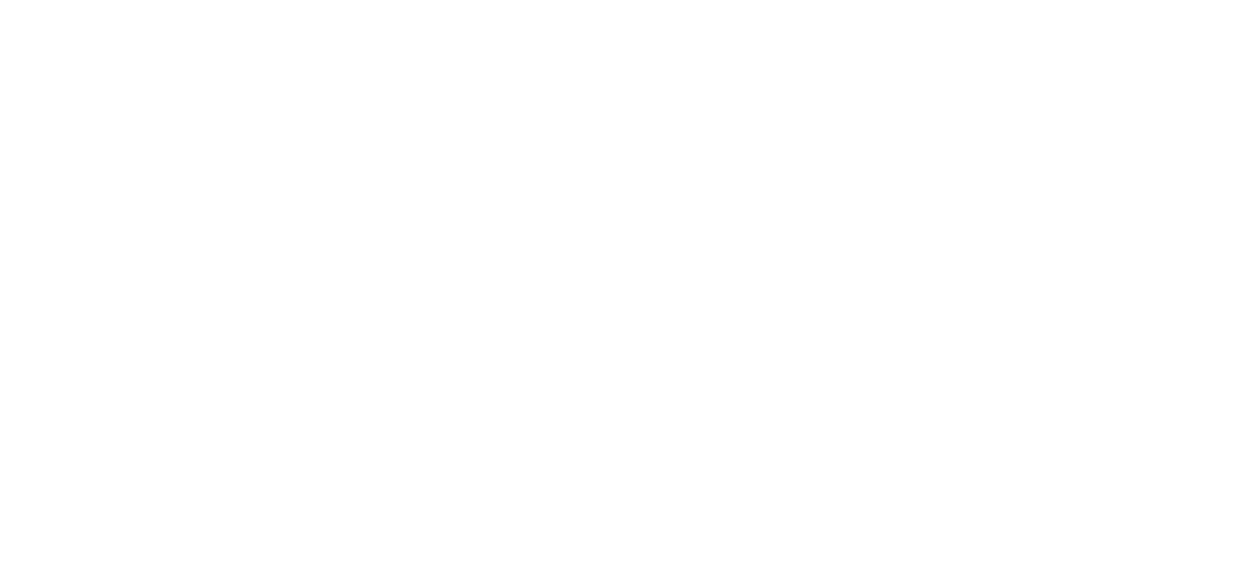 scroll, scrollTop: 0, scrollLeft: 0, axis: both 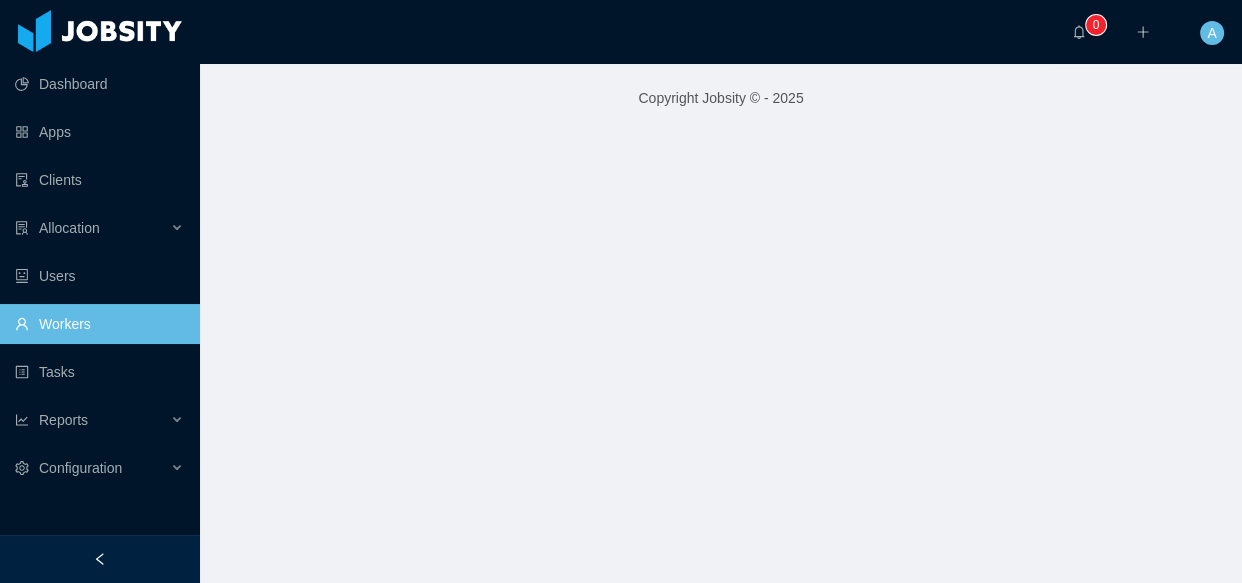 click on "Workers" at bounding box center [99, 324] 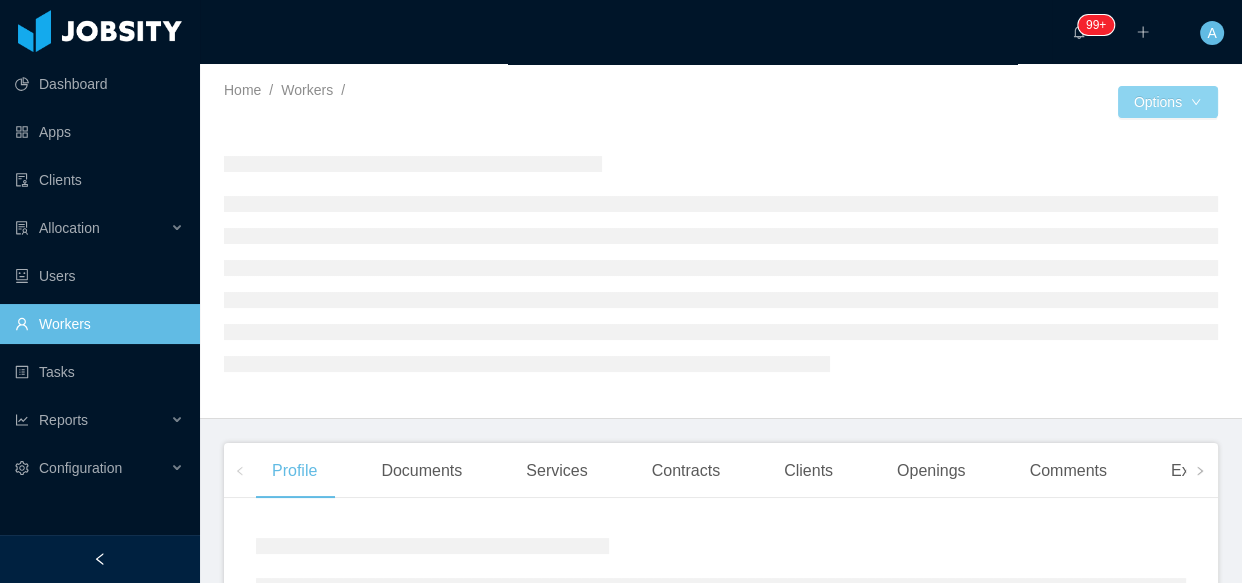 click on "Options" at bounding box center [1168, 102] 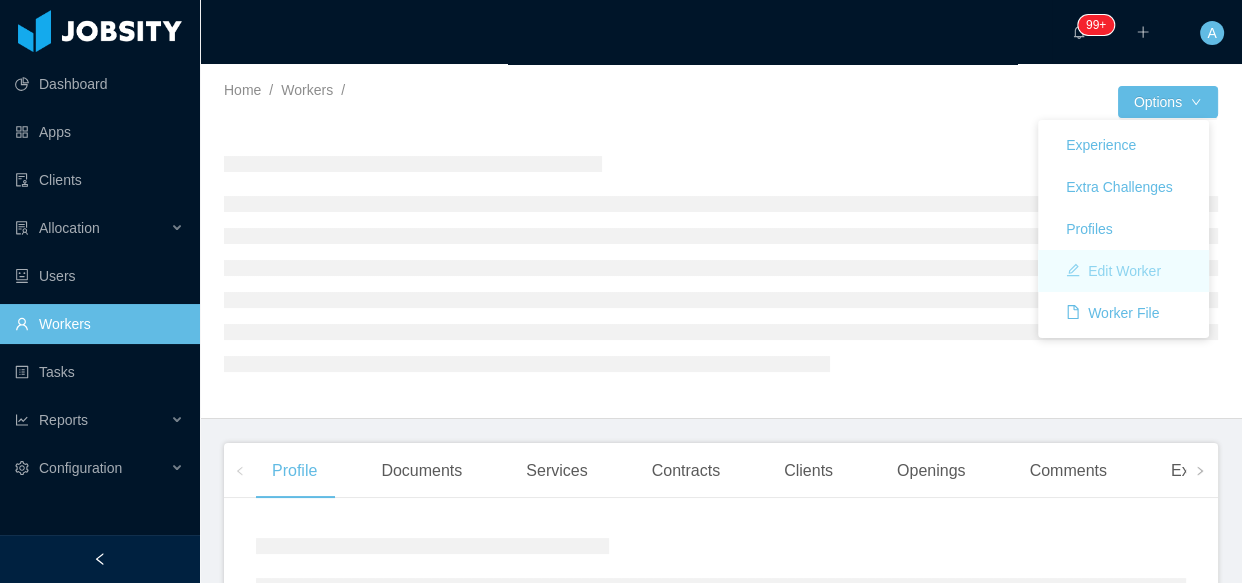 click on "Edit Worker" at bounding box center (1113, 271) 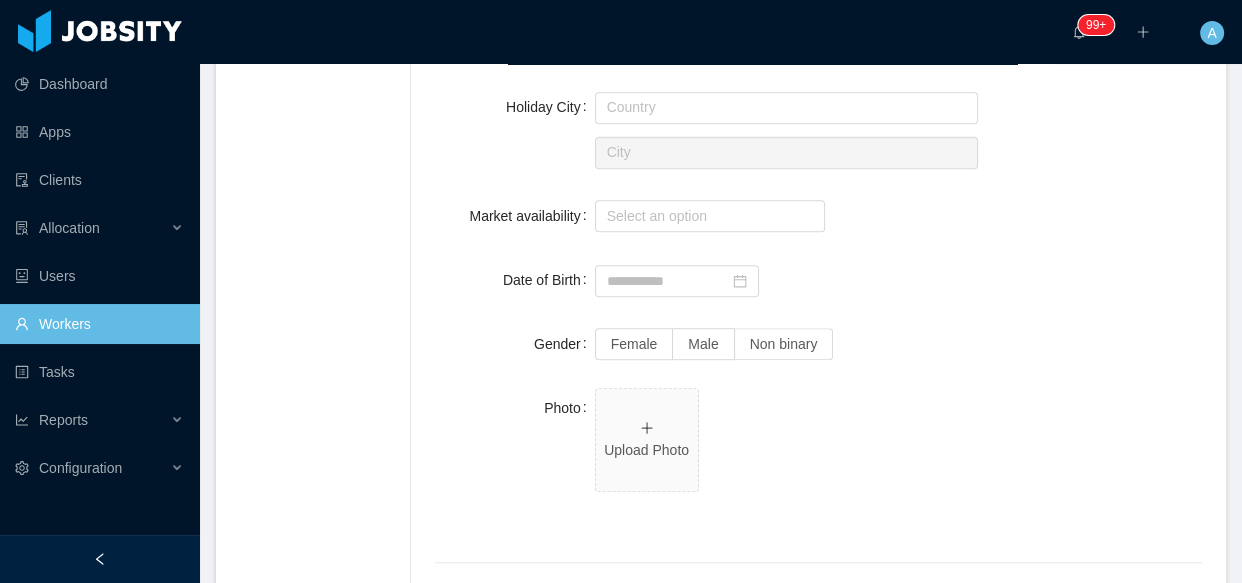 scroll, scrollTop: 1000, scrollLeft: 0, axis: vertical 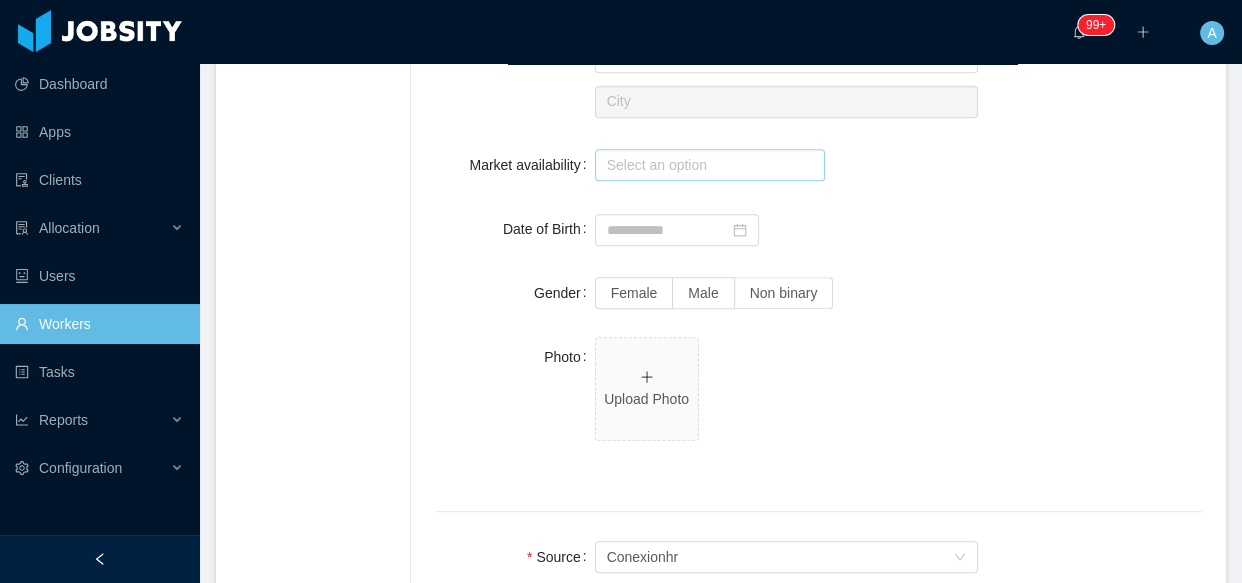 click on "Select an option" at bounding box center [705, 165] 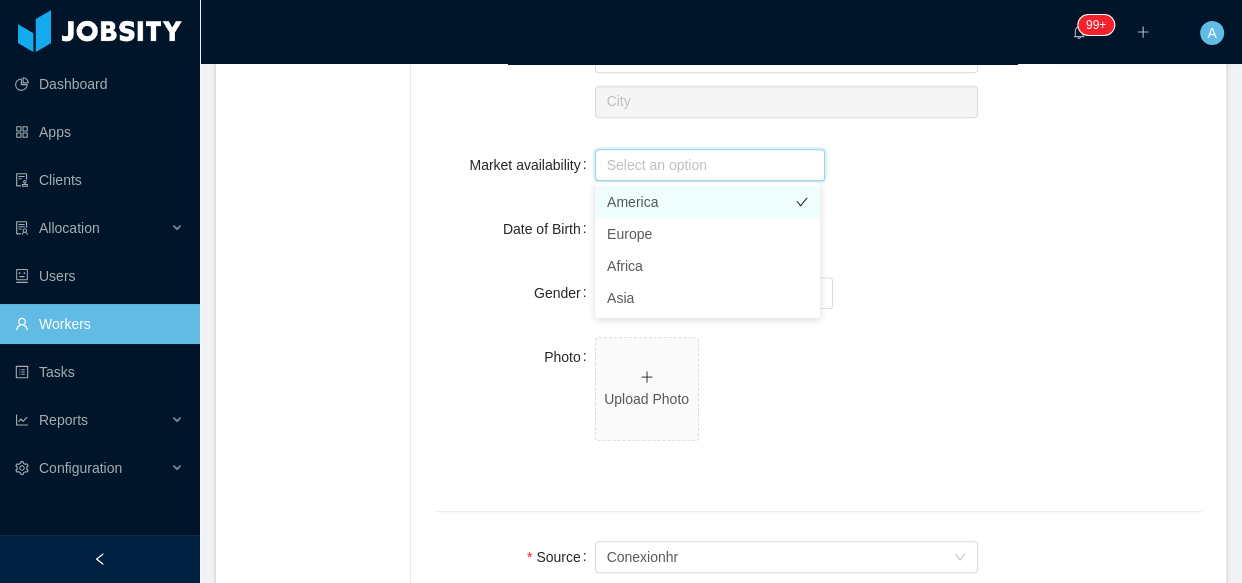 drag, startPoint x: 651, startPoint y: 198, endPoint x: 999, endPoint y: 215, distance: 348.41498 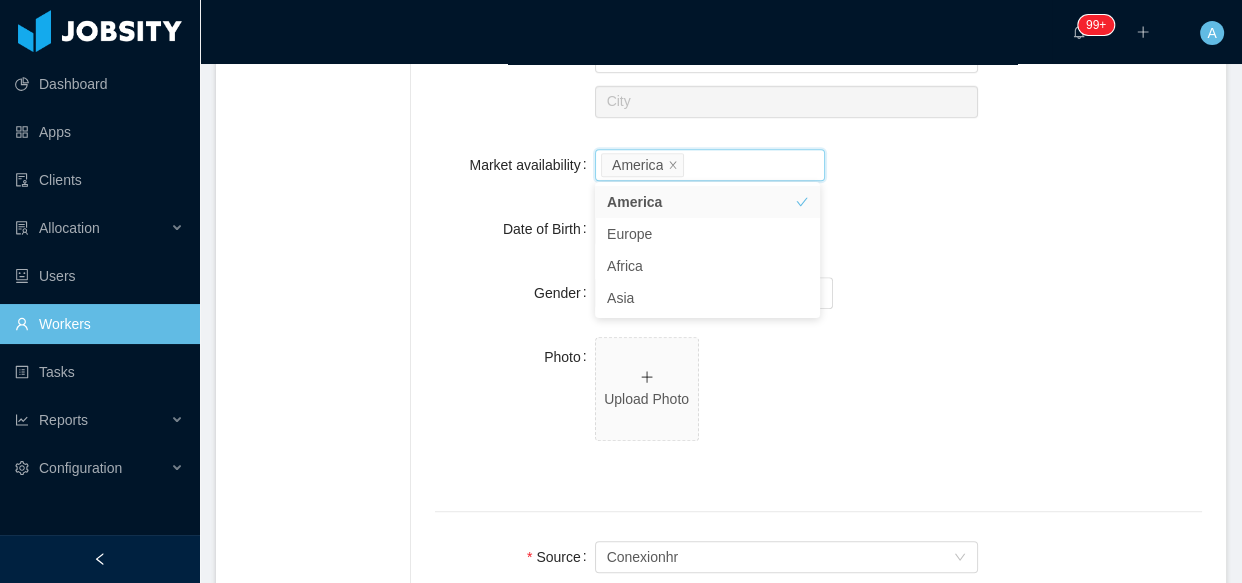 click on "Date of Birth" at bounding box center [818, 229] 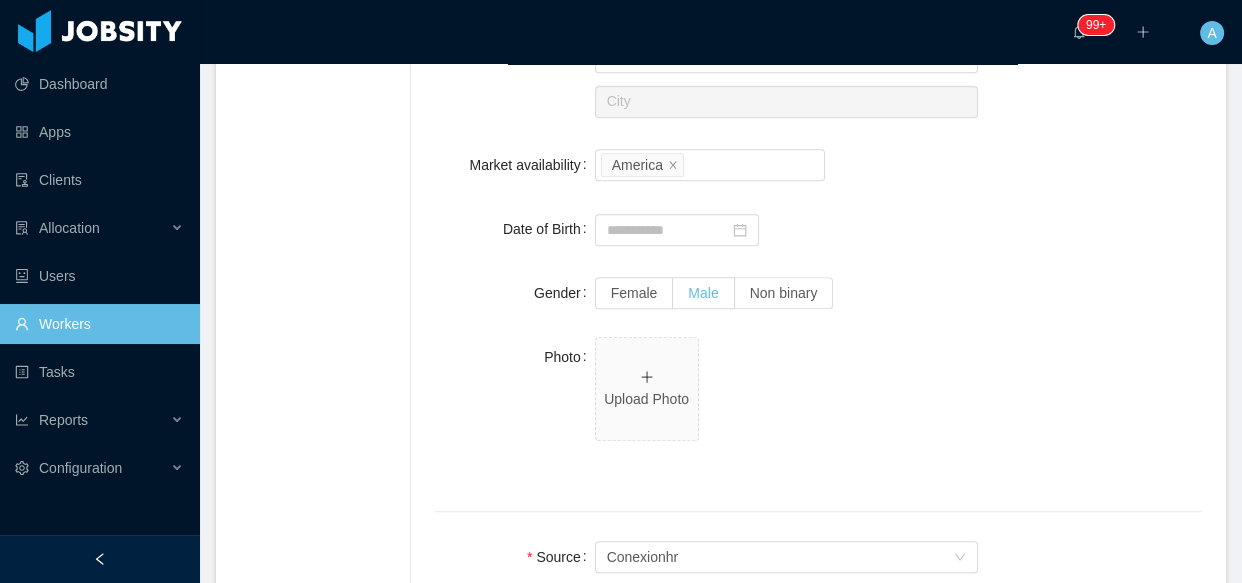 click on "Male" at bounding box center (703, 293) 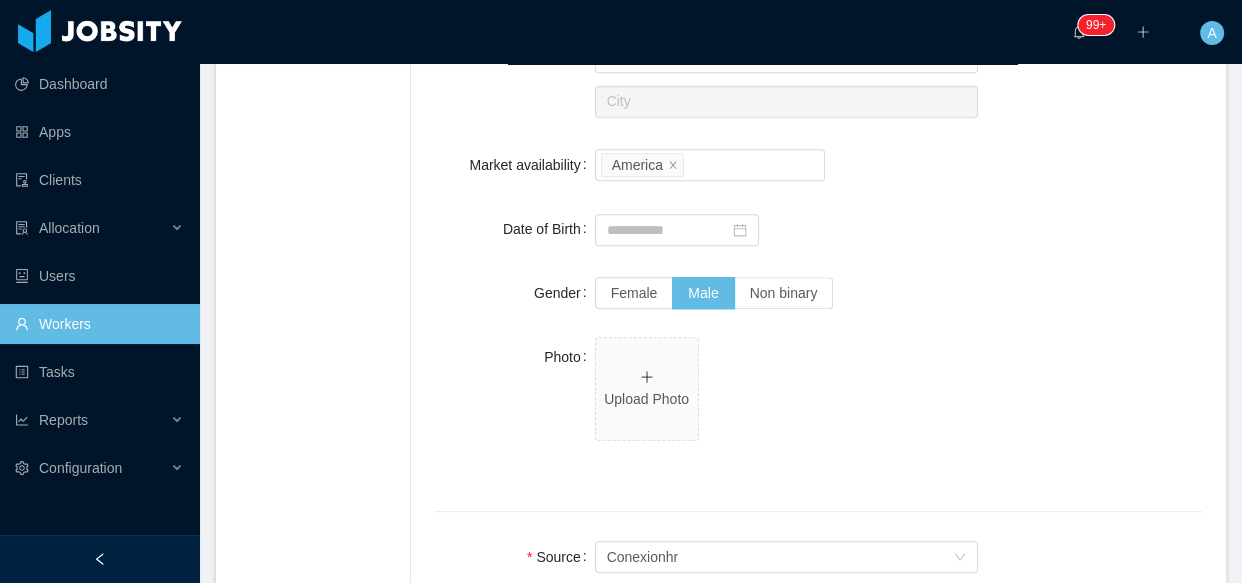 drag, startPoint x: 1067, startPoint y: 268, endPoint x: 831, endPoint y: 243, distance: 237.32047 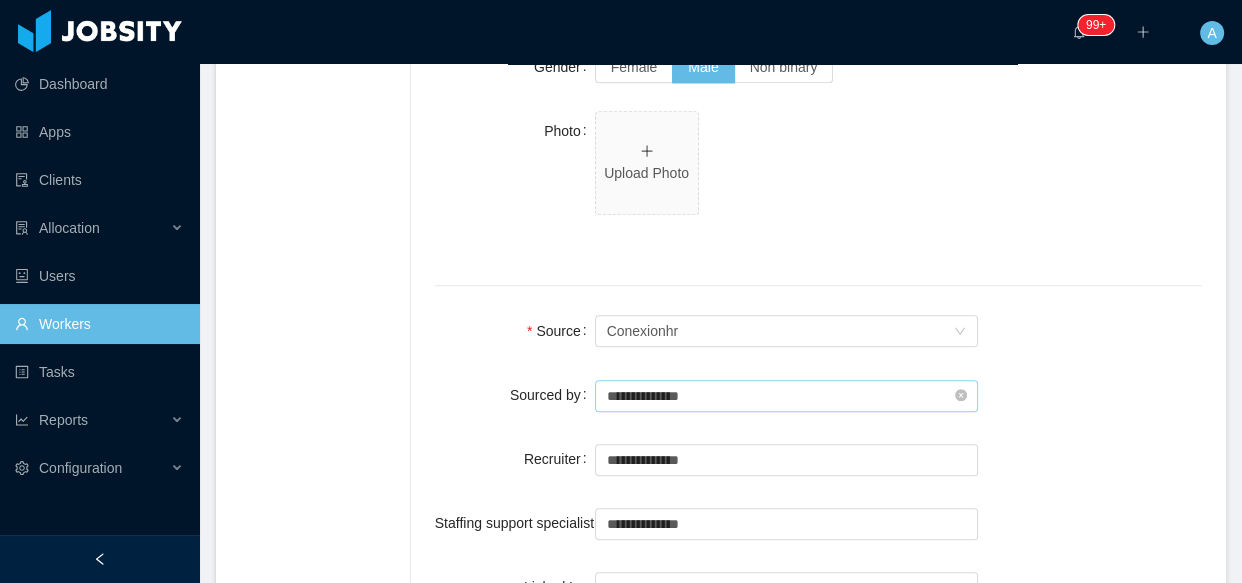 scroll, scrollTop: 1363, scrollLeft: 0, axis: vertical 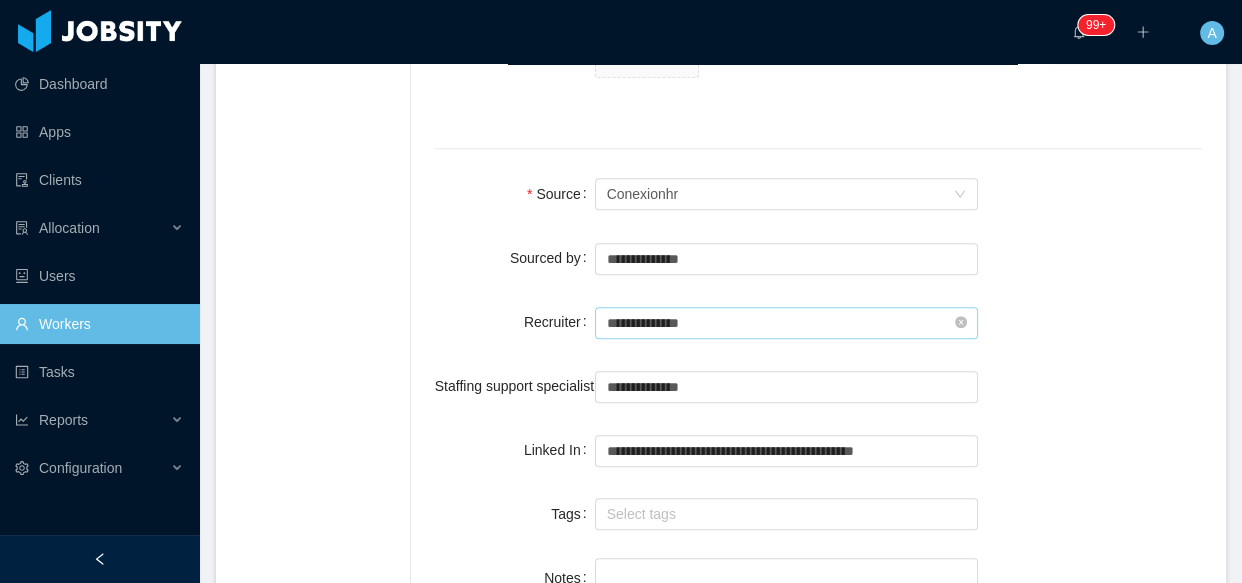 click on "**********" at bounding box center [787, 323] 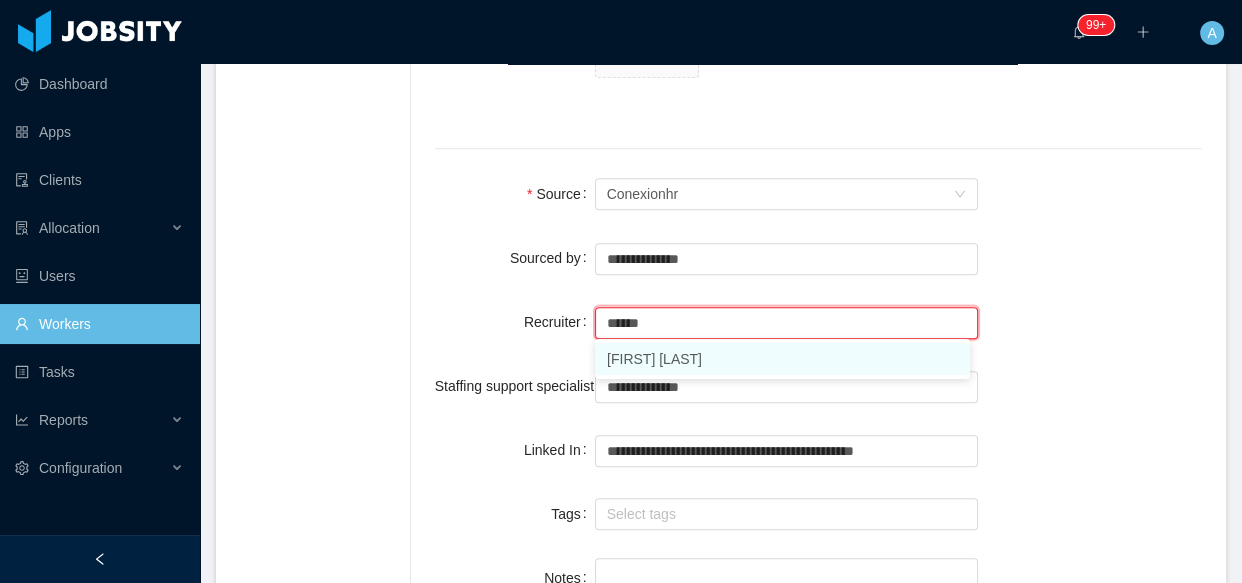 click on "[FIRST] [LAST]" at bounding box center (782, 359) 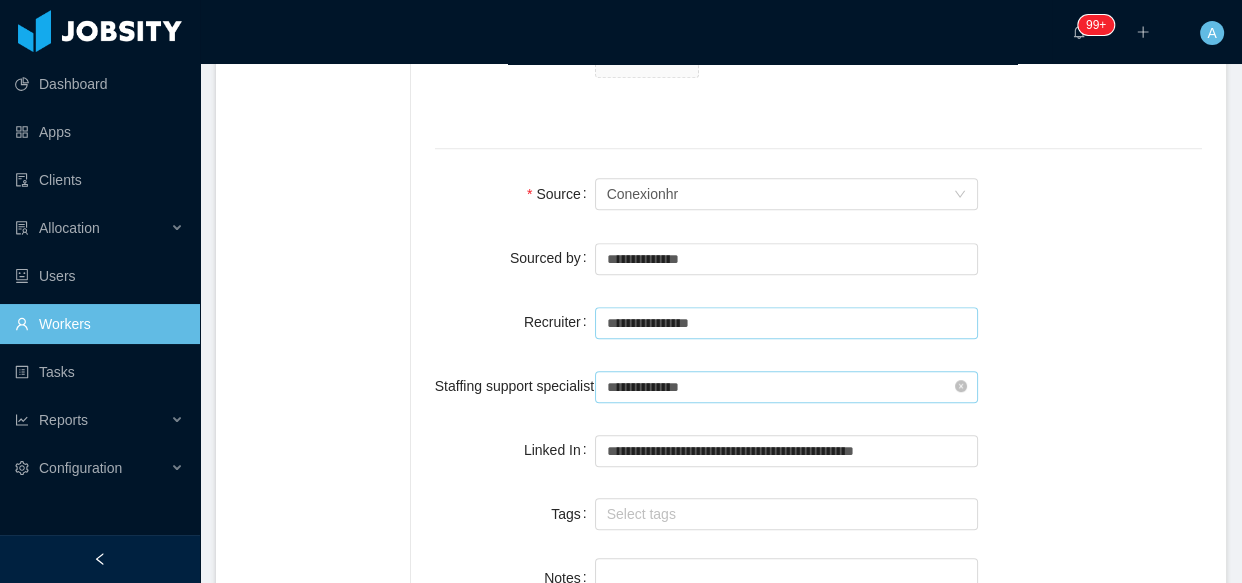 type on "**********" 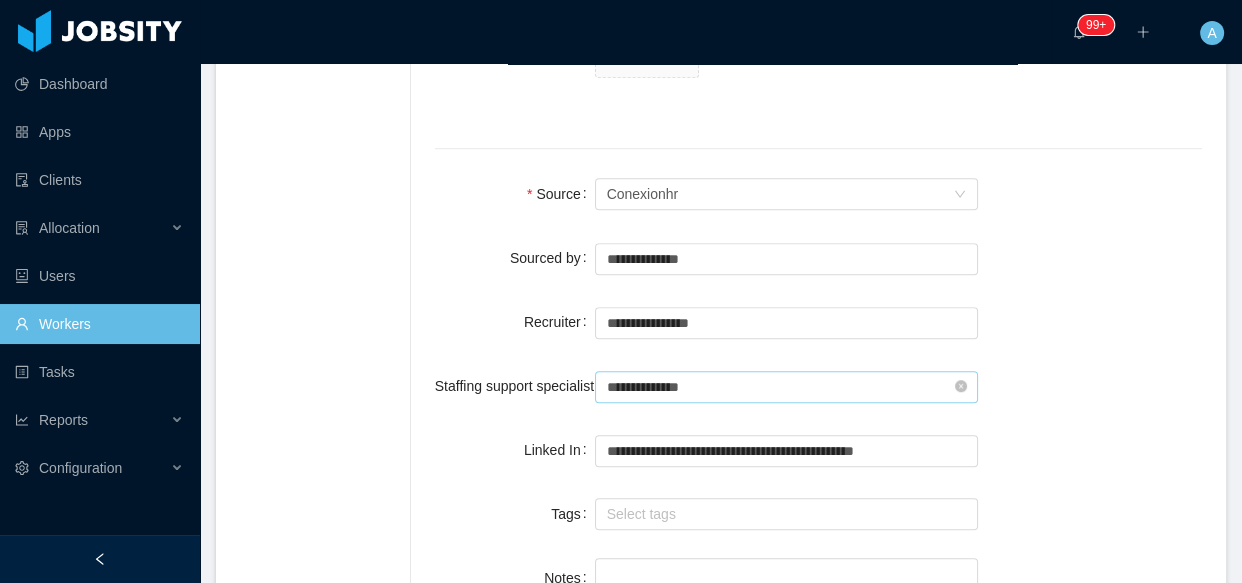 click on "**********" at bounding box center [787, 387] 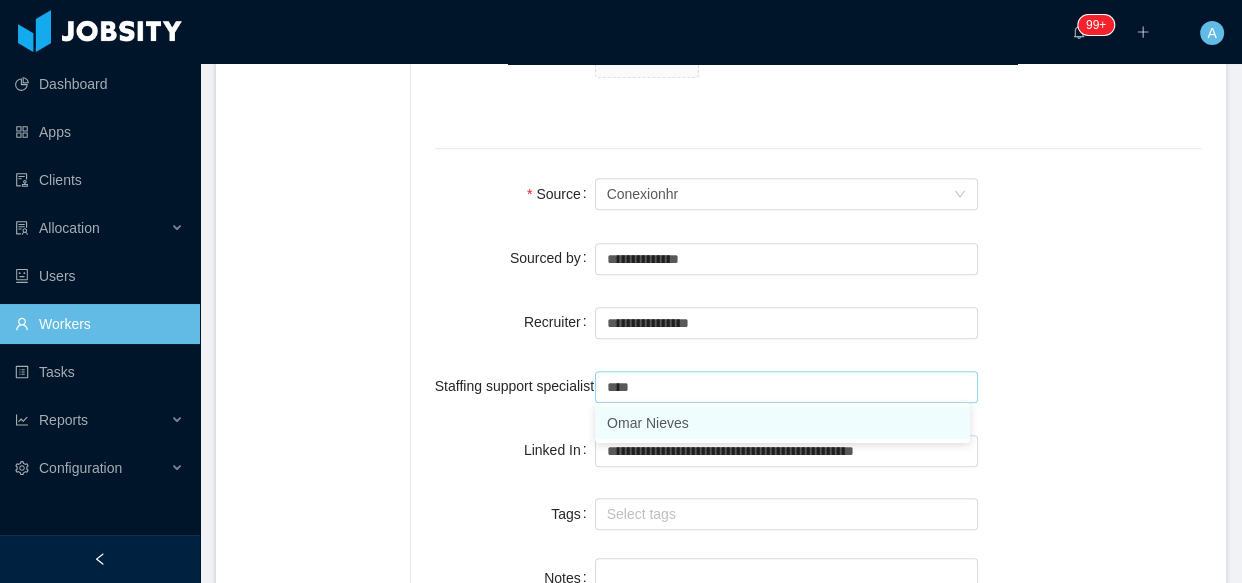 click on "Omar Nieves" at bounding box center [782, 423] 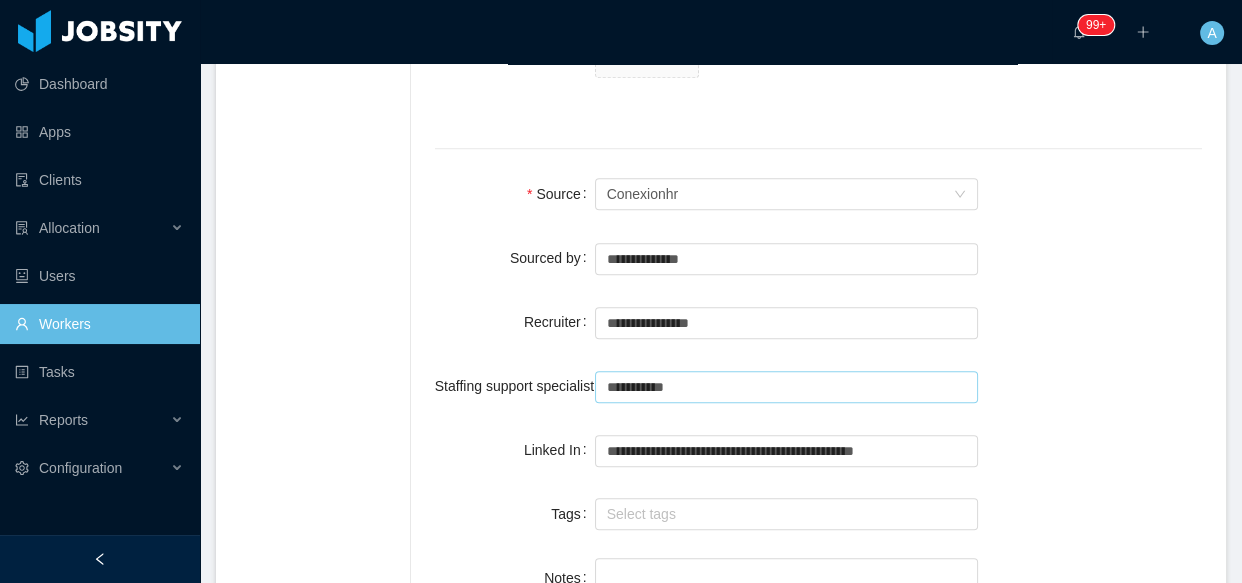type on "**********" 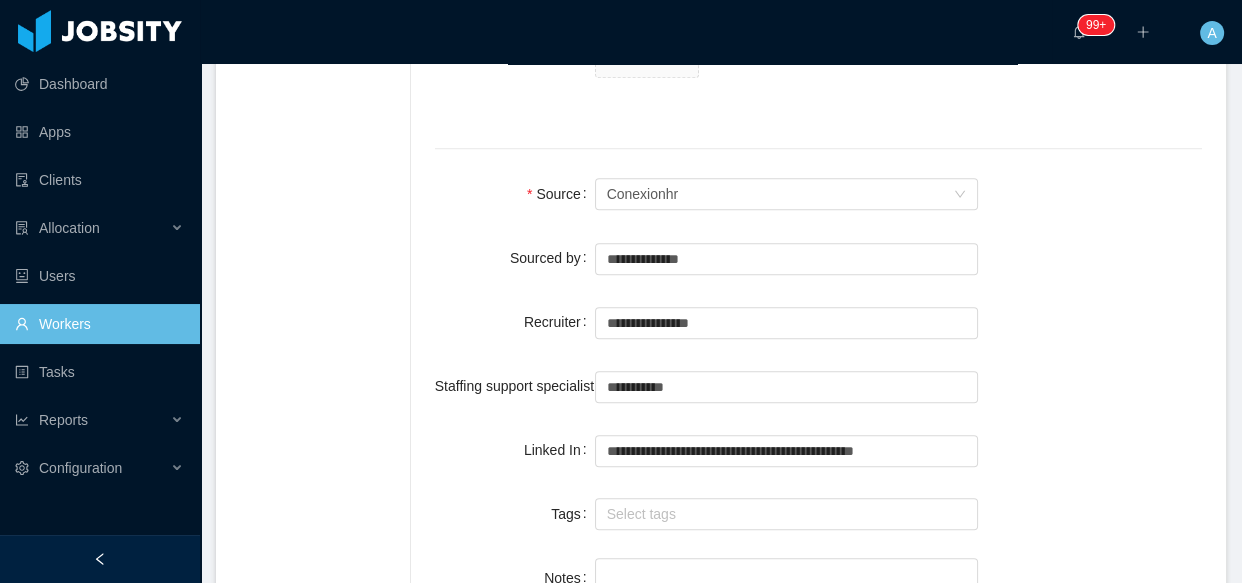 click on "**********" at bounding box center [818, -166] 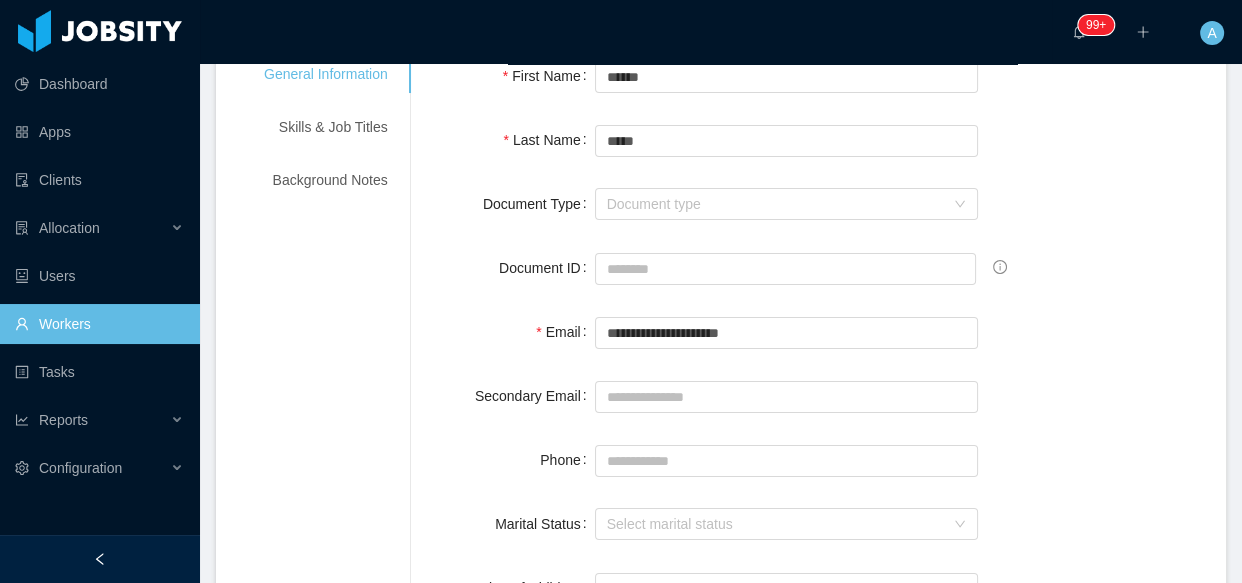 scroll, scrollTop: 0, scrollLeft: 0, axis: both 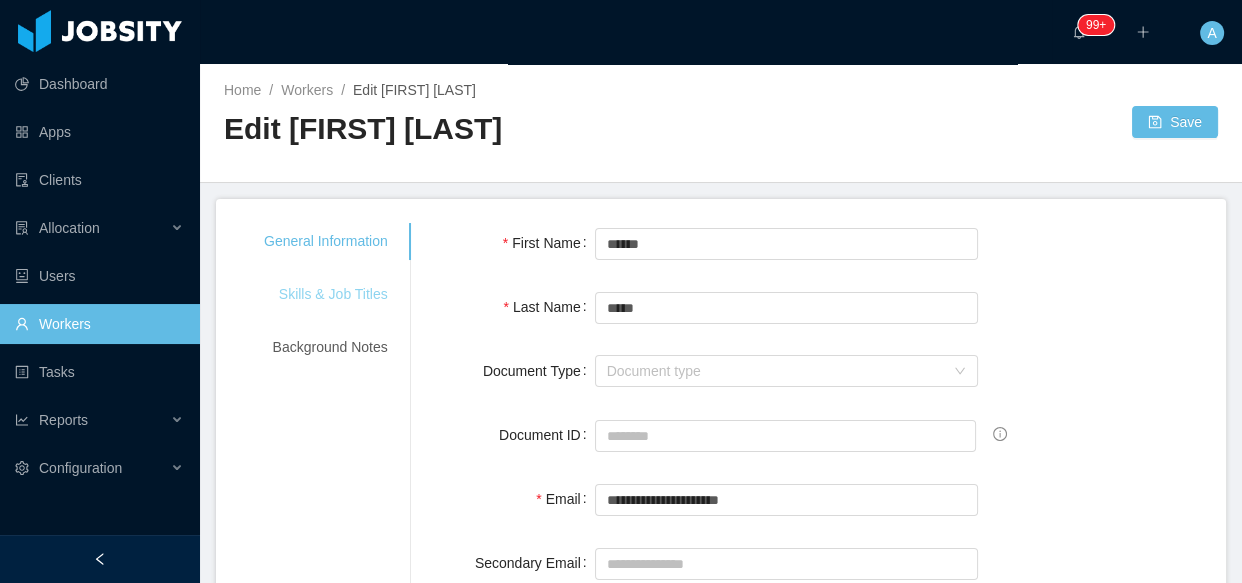 click on "Skills & Job Titles" at bounding box center (326, 294) 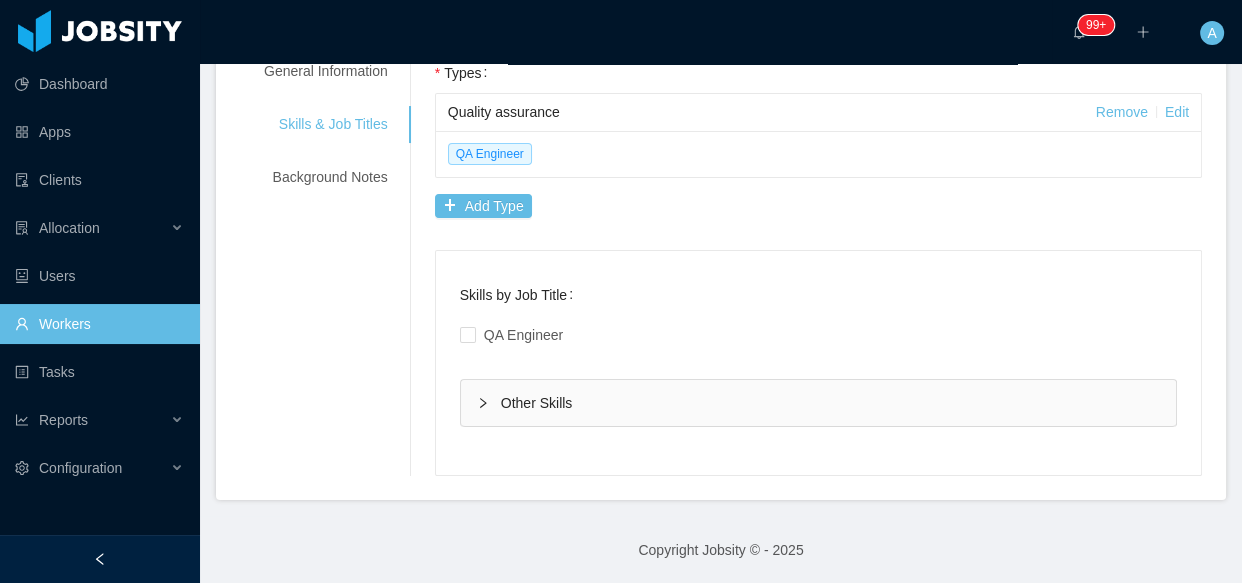 scroll, scrollTop: 171, scrollLeft: 0, axis: vertical 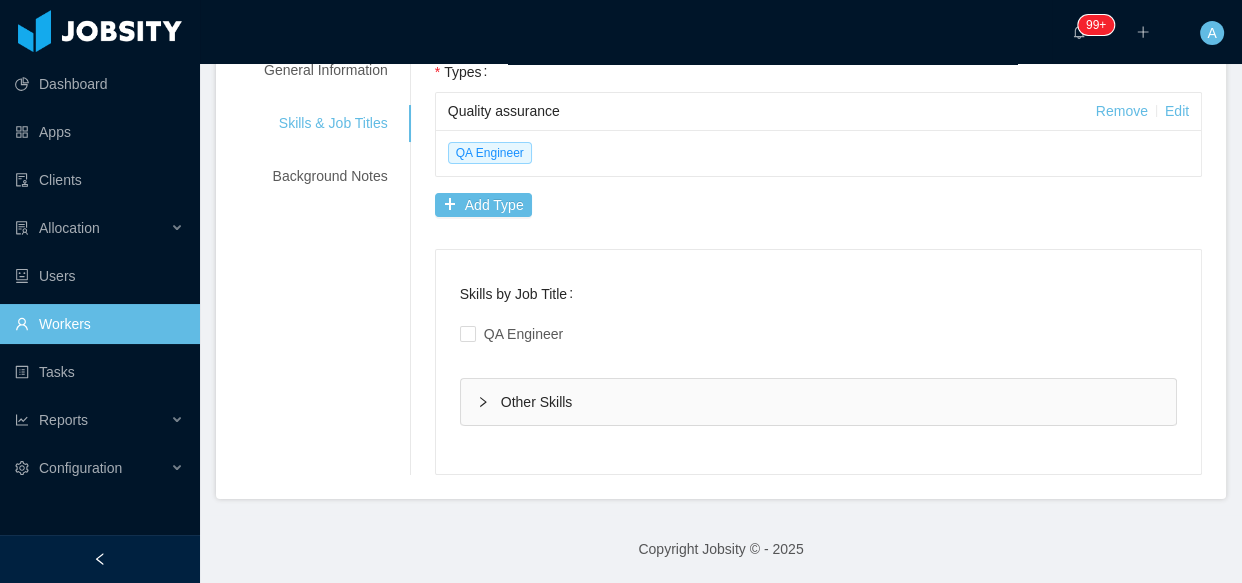 click 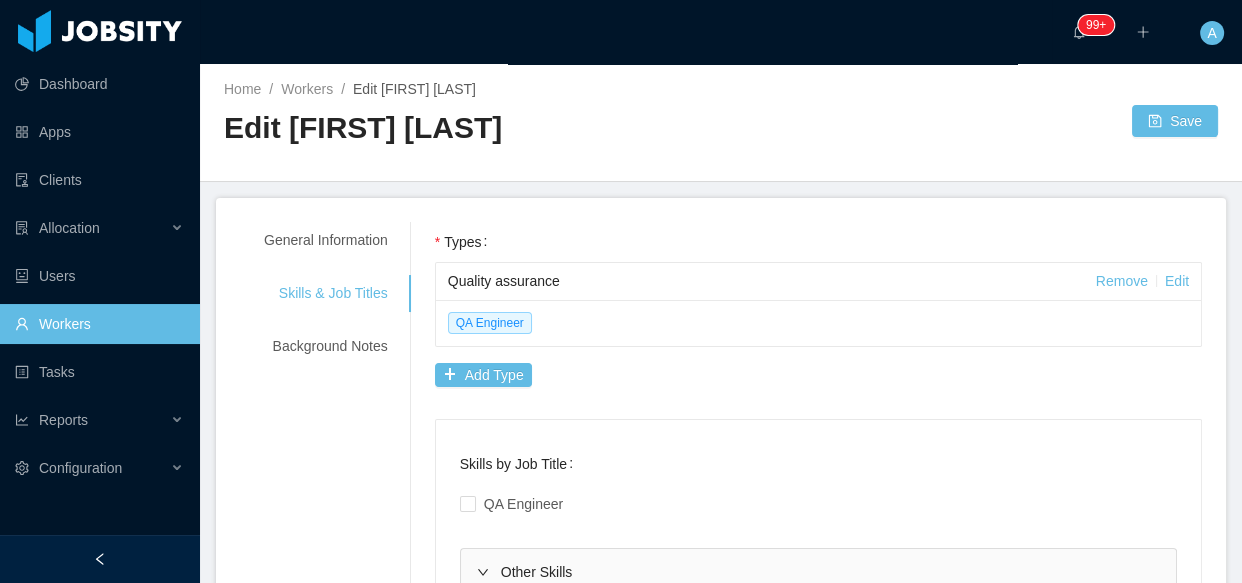 scroll, scrollTop: 0, scrollLeft: 0, axis: both 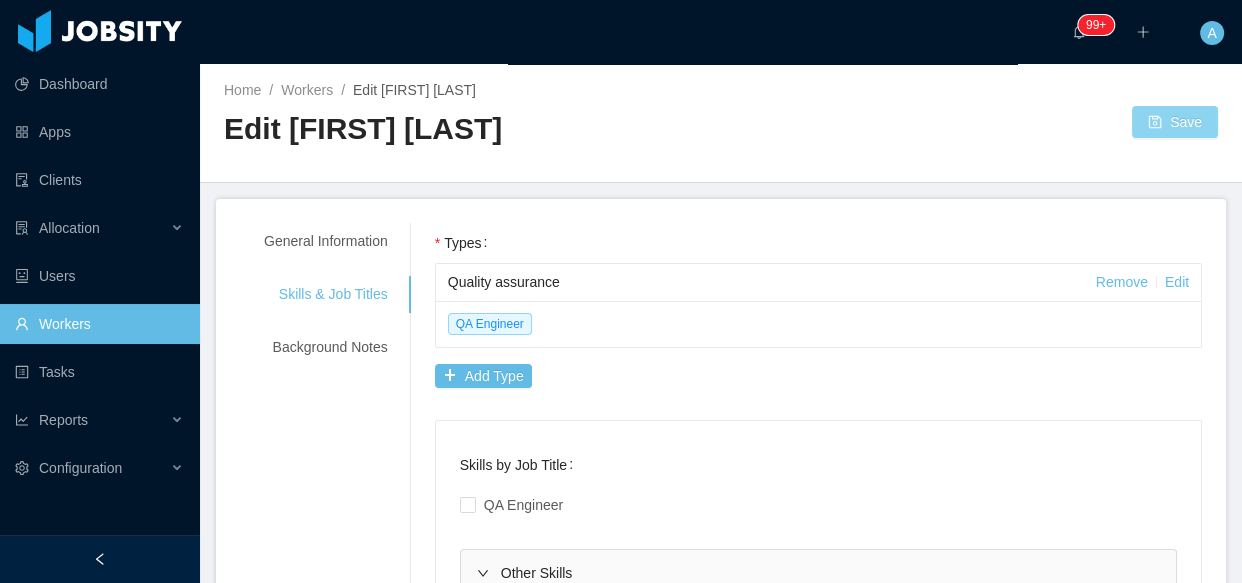 click on "Save" at bounding box center [1175, 122] 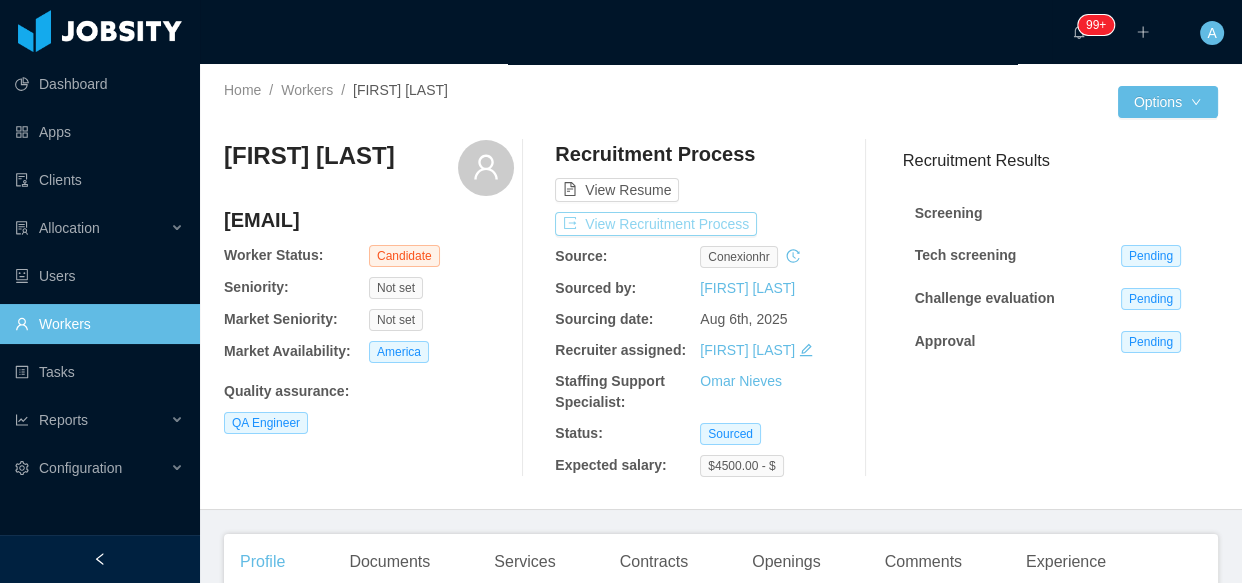 click on "View Recruitment Process" at bounding box center [656, 224] 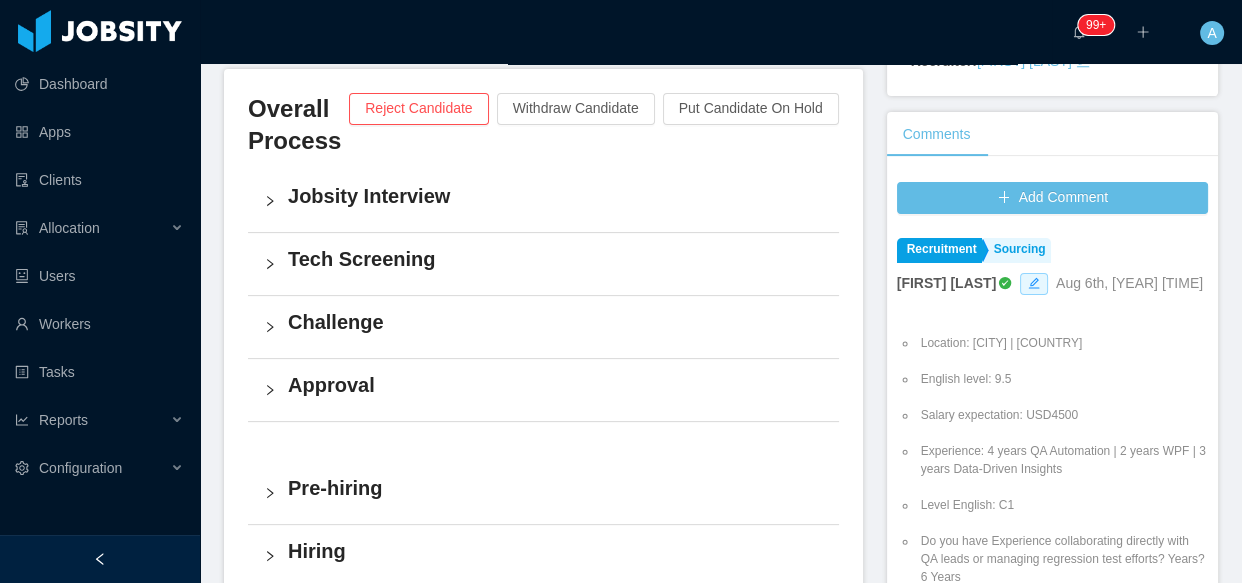 scroll, scrollTop: 272, scrollLeft: 0, axis: vertical 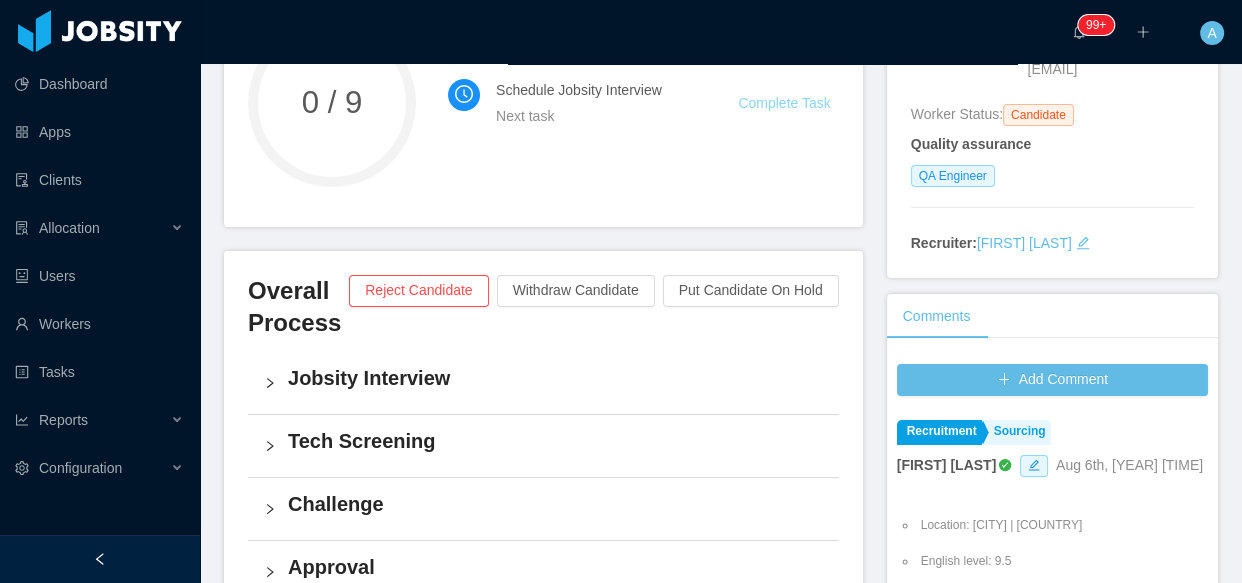 click on "Complete Task" at bounding box center [784, 103] 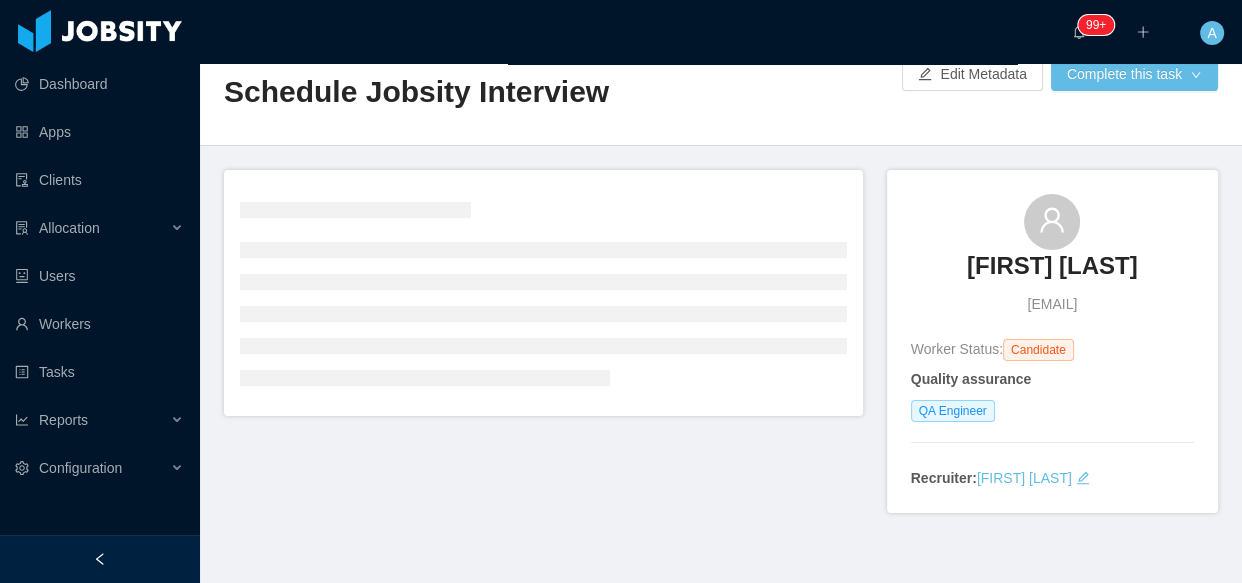 scroll, scrollTop: 90, scrollLeft: 0, axis: vertical 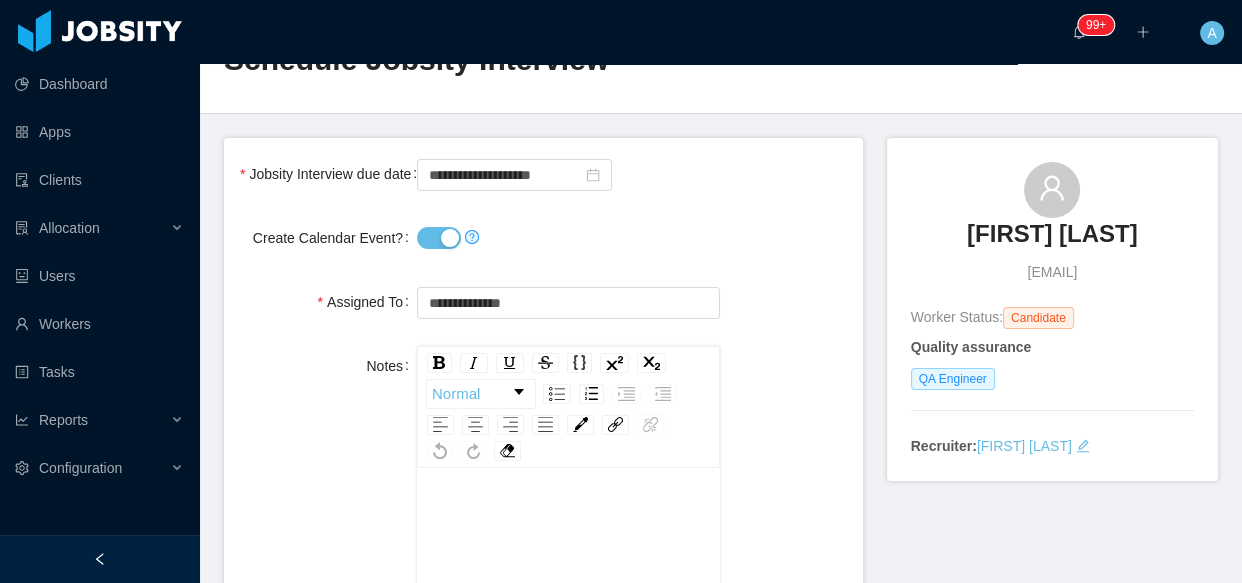 click at bounding box center (568, 238) 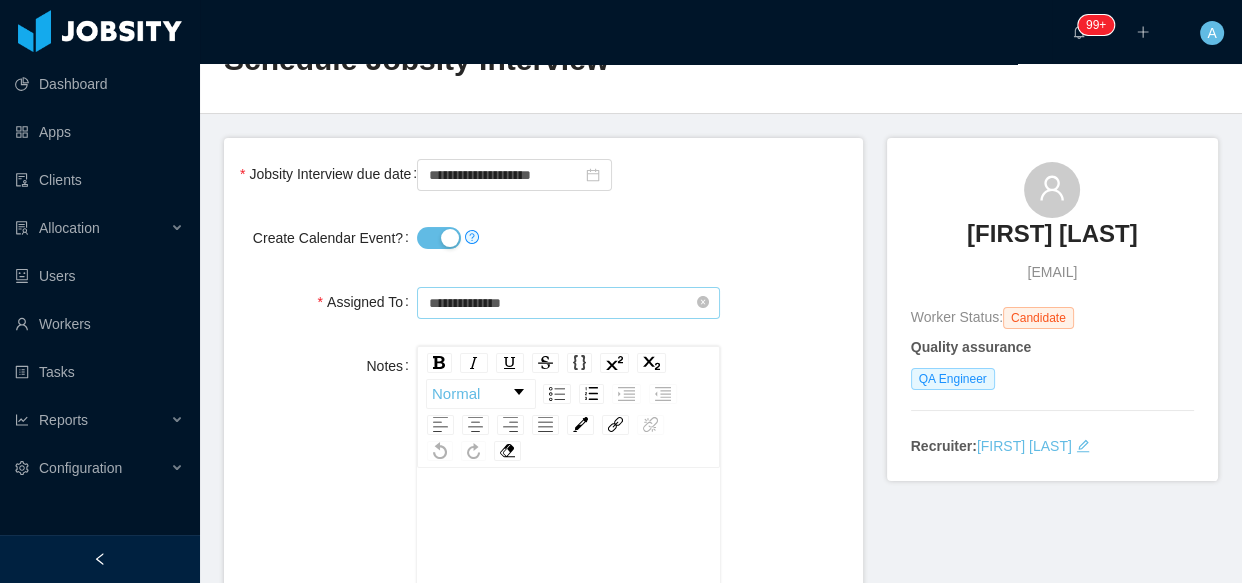 click on "Create Calendar Event?" at bounding box center [439, 238] 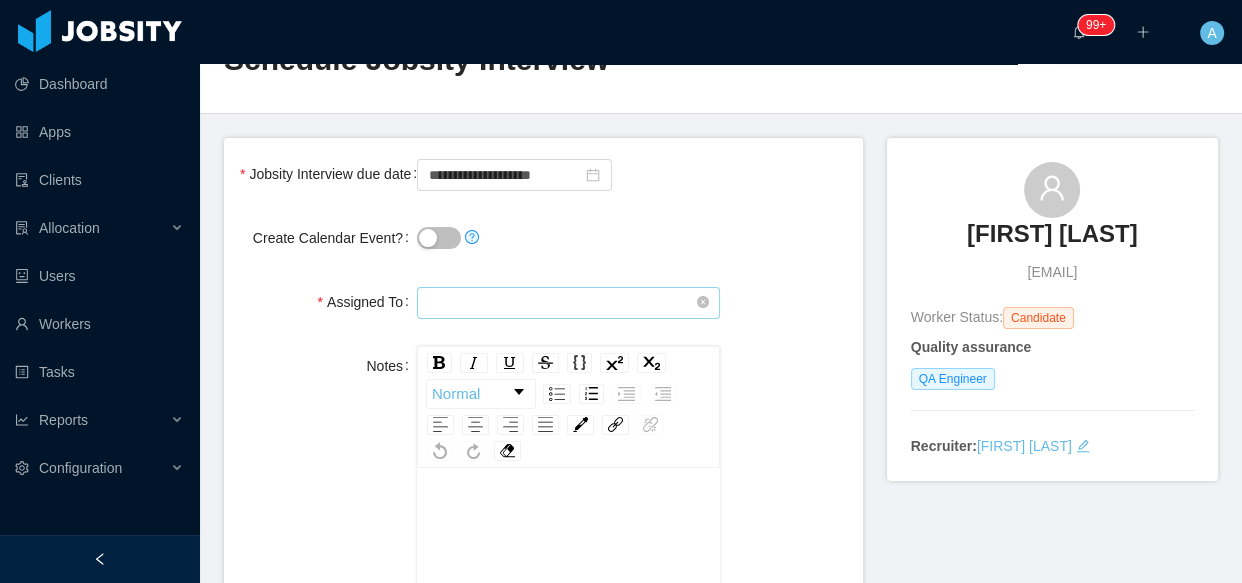 drag, startPoint x: 464, startPoint y: 284, endPoint x: 469, endPoint y: 296, distance: 13 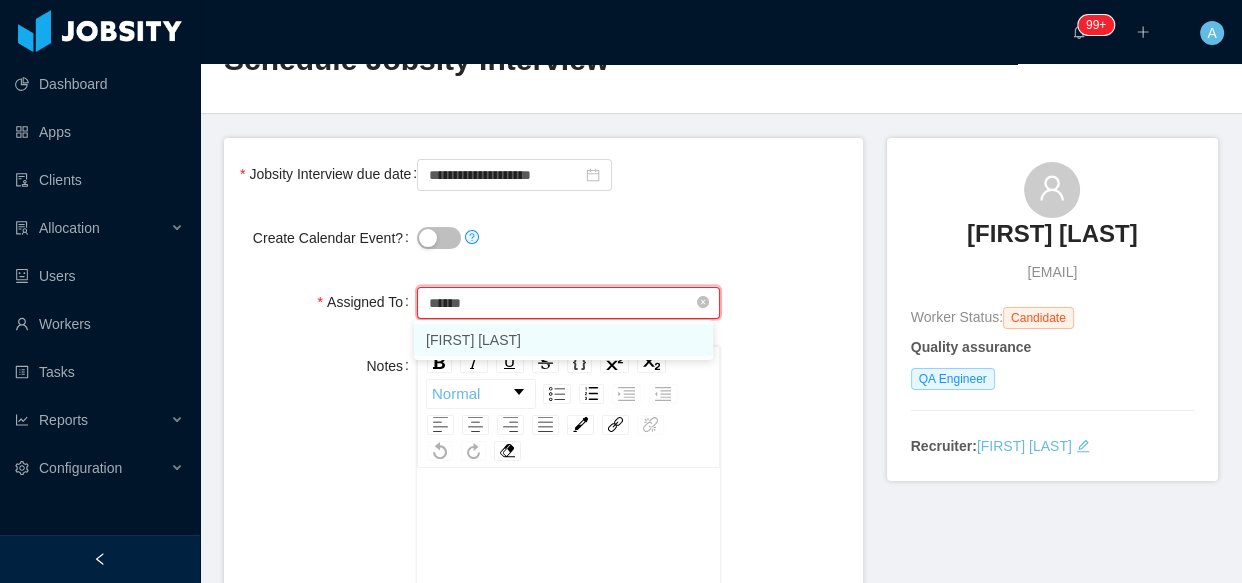 drag, startPoint x: 492, startPoint y: 345, endPoint x: 498, endPoint y: 306, distance: 39.45884 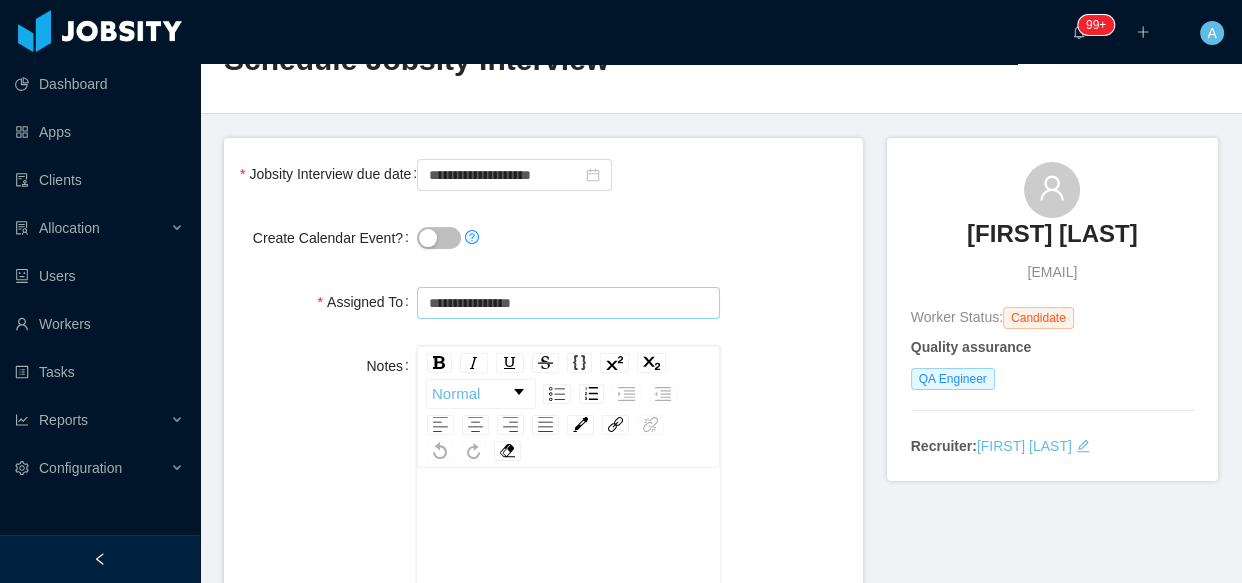 type on "**********" 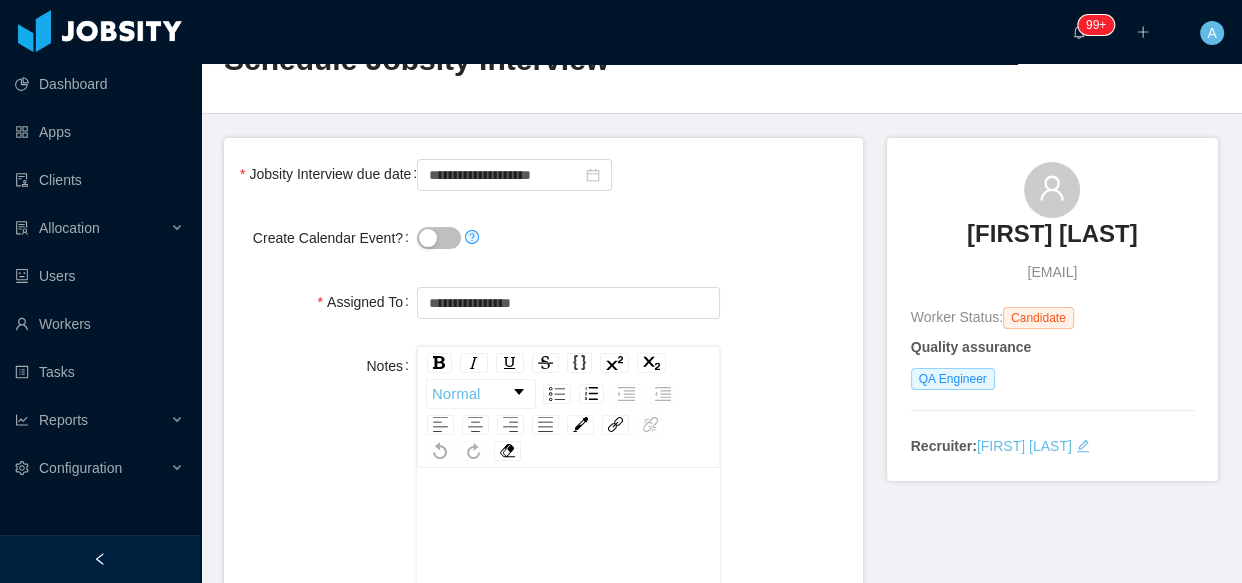 drag, startPoint x: 514, startPoint y: 254, endPoint x: 621, endPoint y: 179, distance: 130.66751 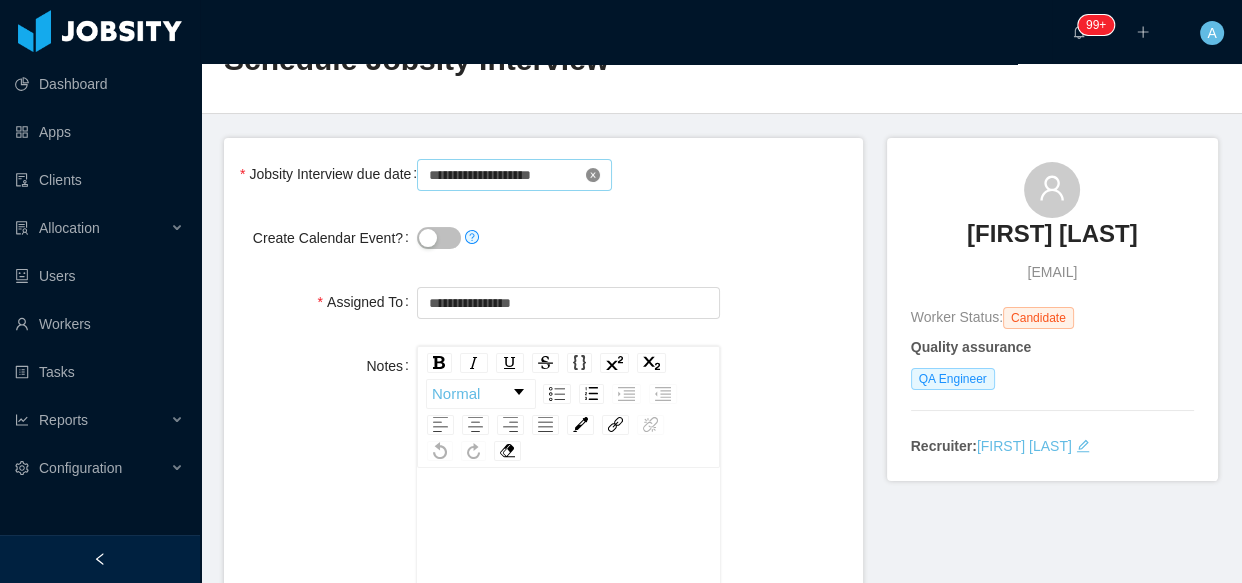 click 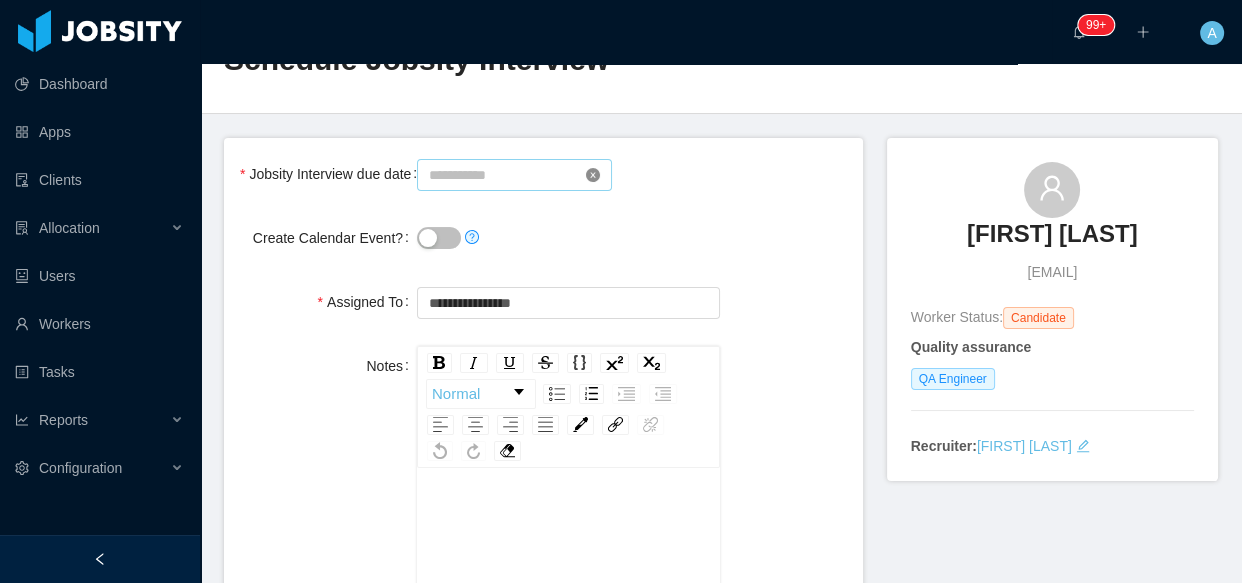click 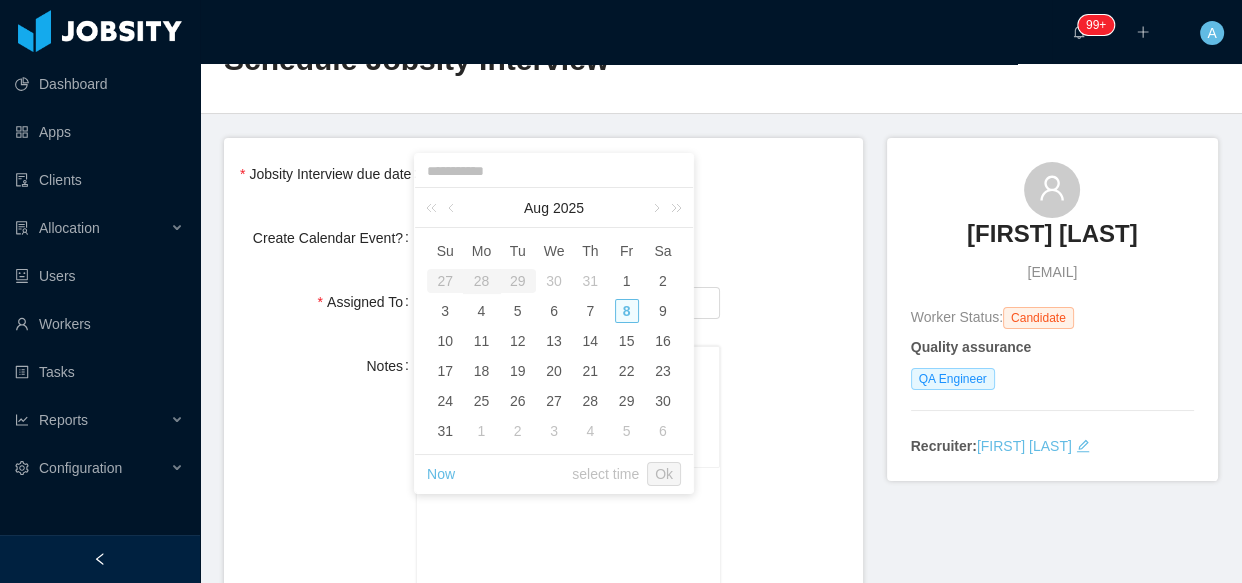 click on "8" at bounding box center (627, 311) 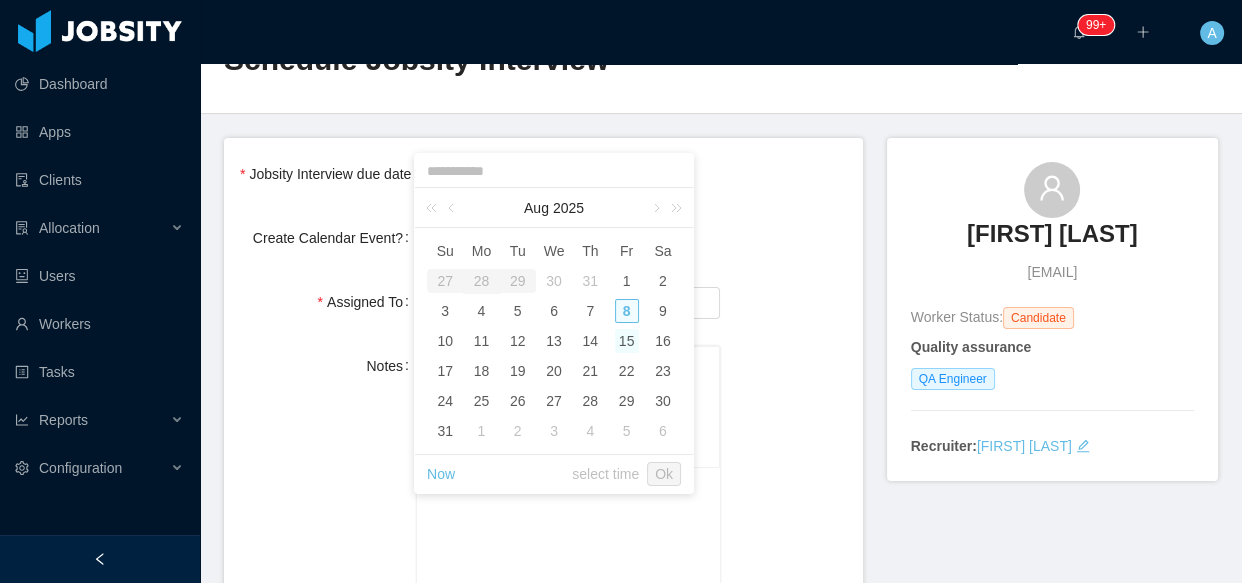 type on "**********" 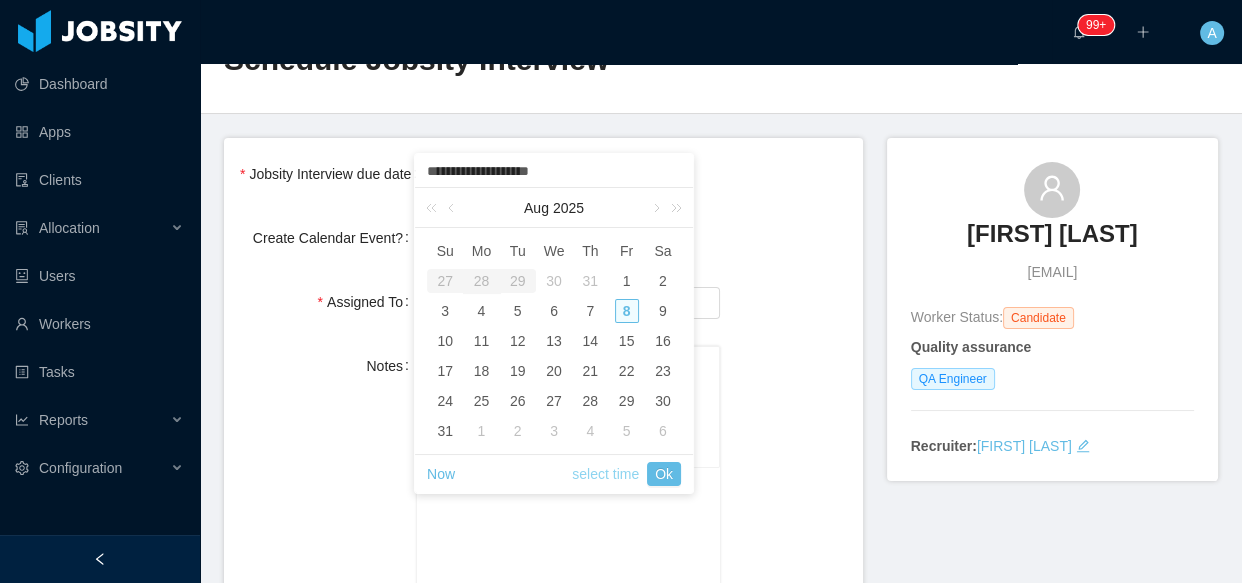 click on "select time" at bounding box center [605, 474] 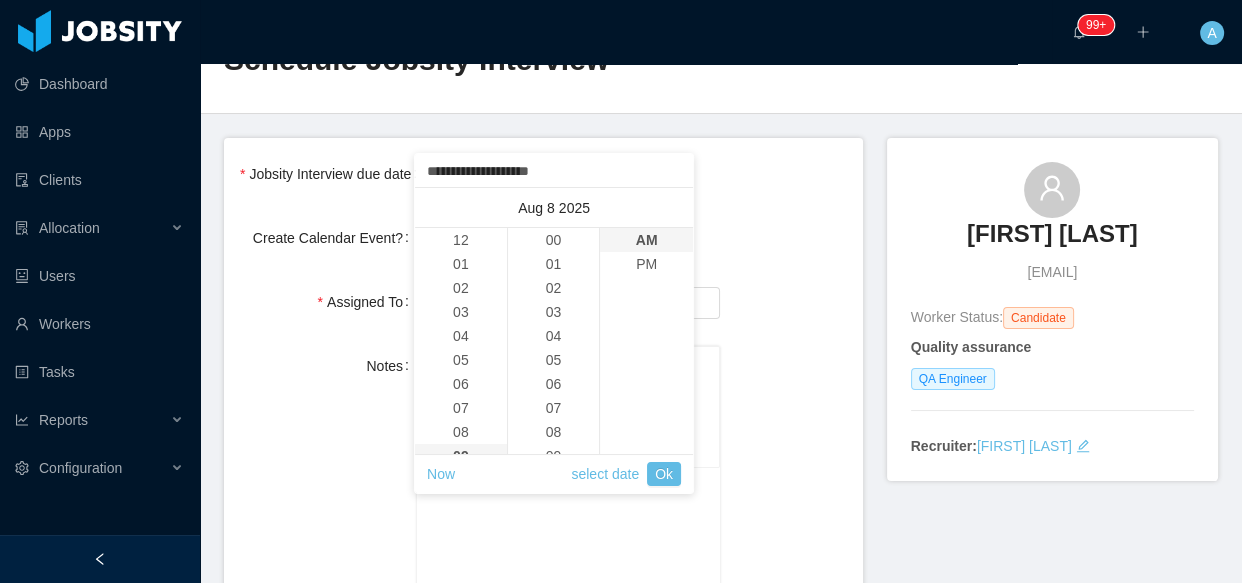 scroll, scrollTop: 216, scrollLeft: 0, axis: vertical 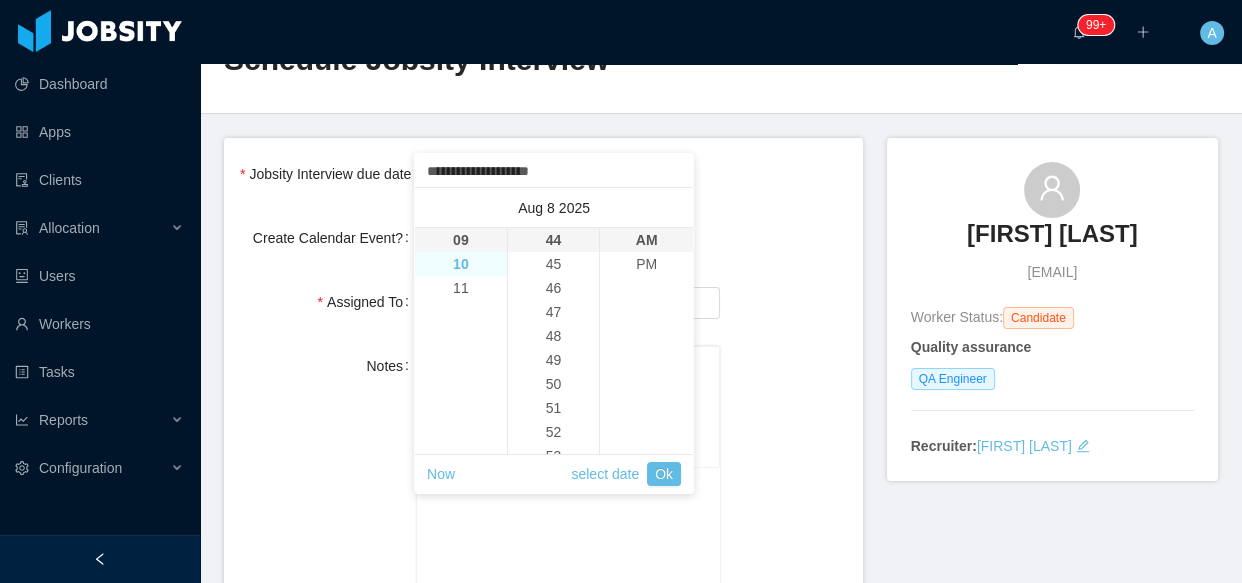 click on "10" at bounding box center [461, 264] 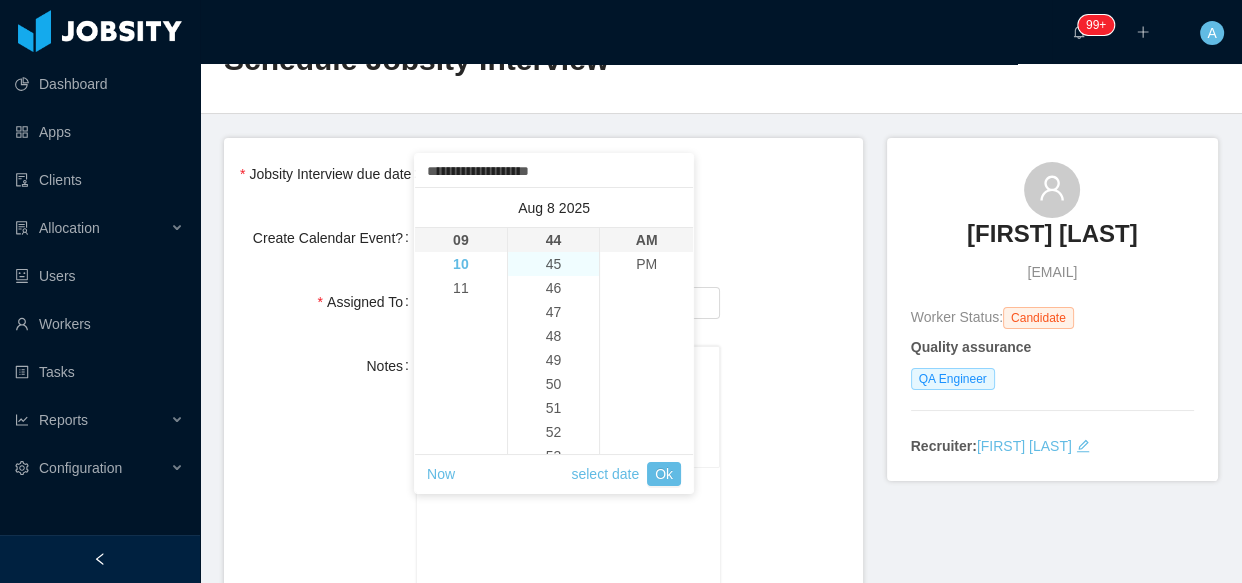 type on "**********" 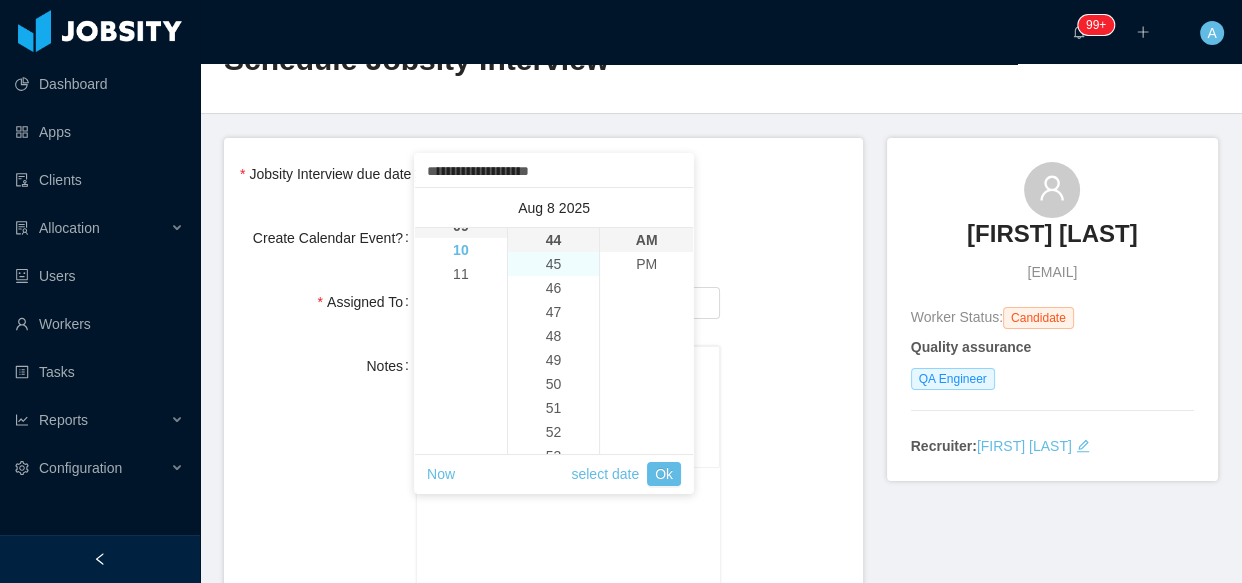 scroll, scrollTop: 240, scrollLeft: 0, axis: vertical 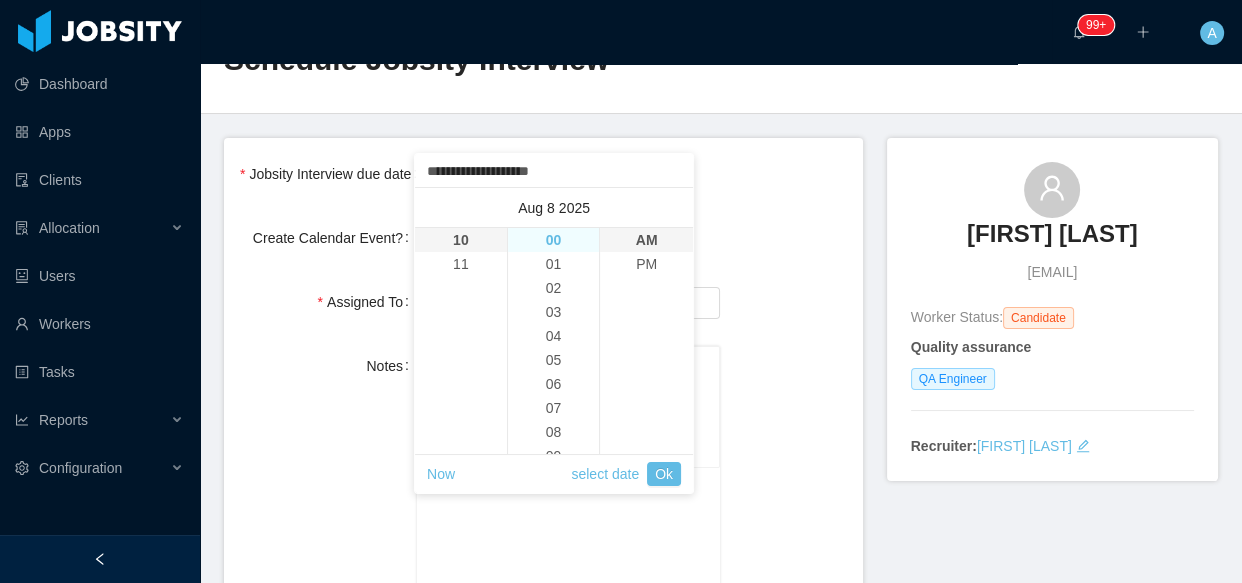 click on "00" at bounding box center [554, 240] 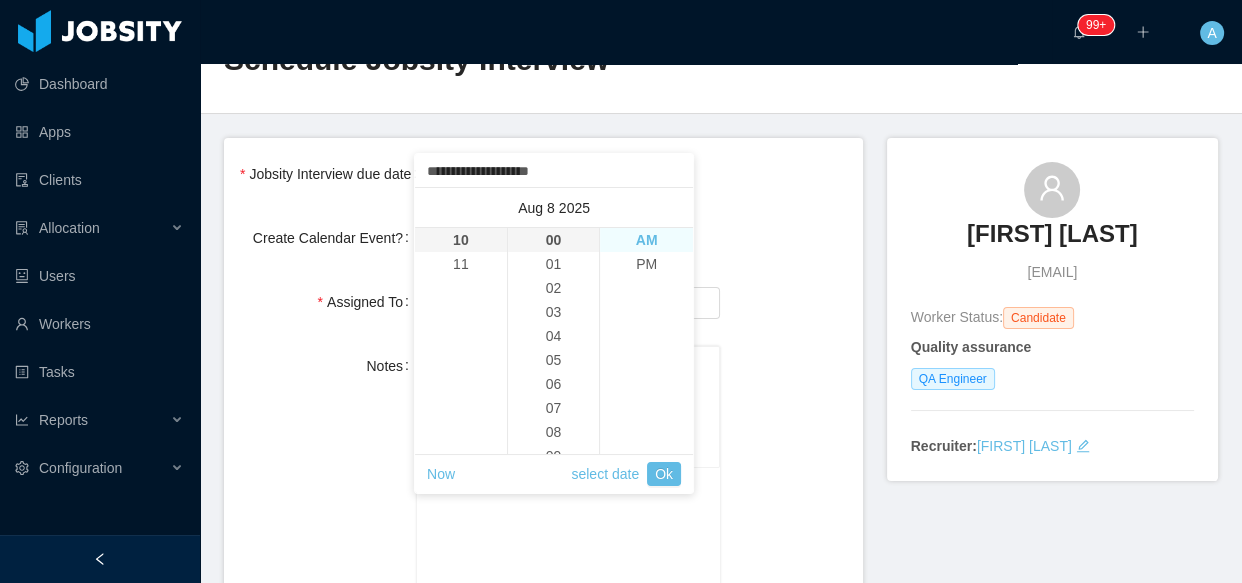 click on "AM" at bounding box center [646, 240] 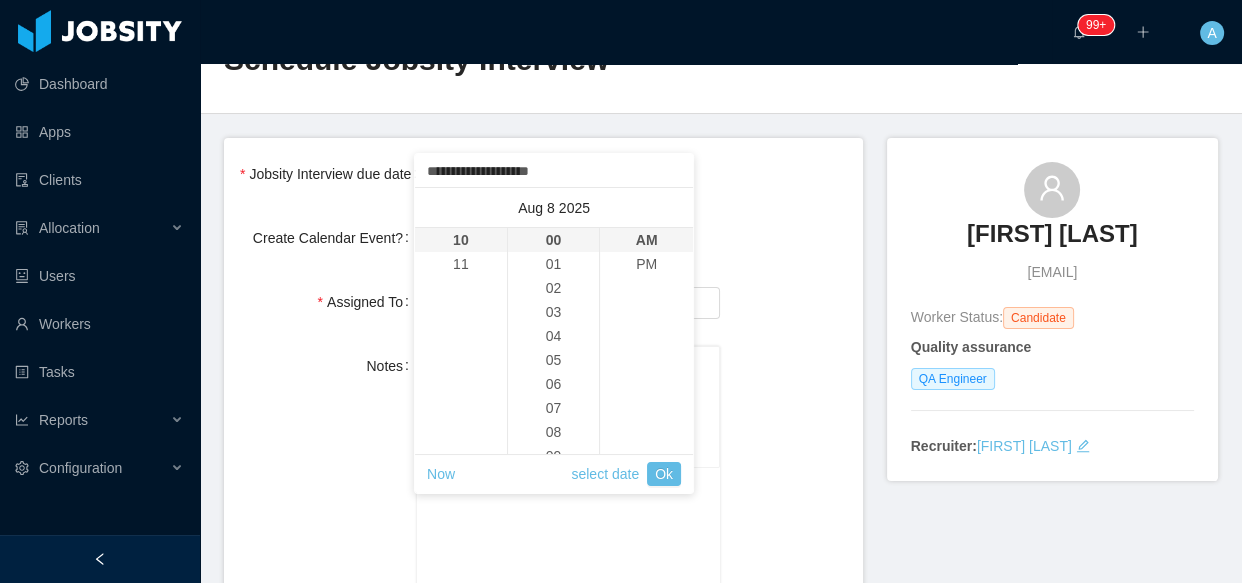 drag, startPoint x: 666, startPoint y: 477, endPoint x: 743, endPoint y: 429, distance: 90.73588 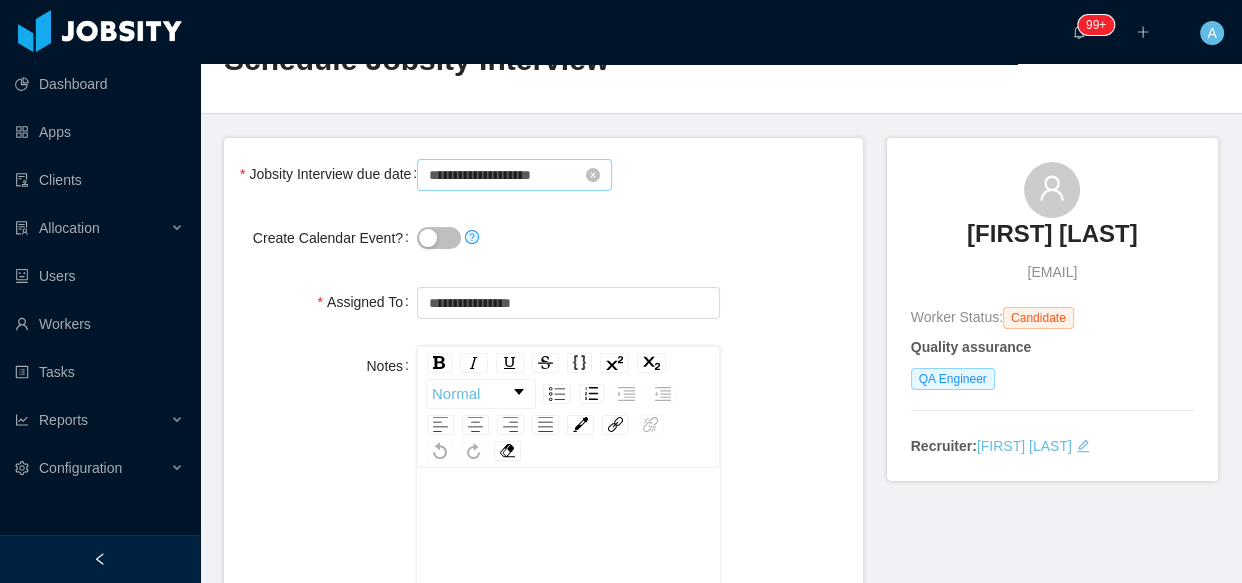 click on "Notes Normal" at bounding box center [543, 584] 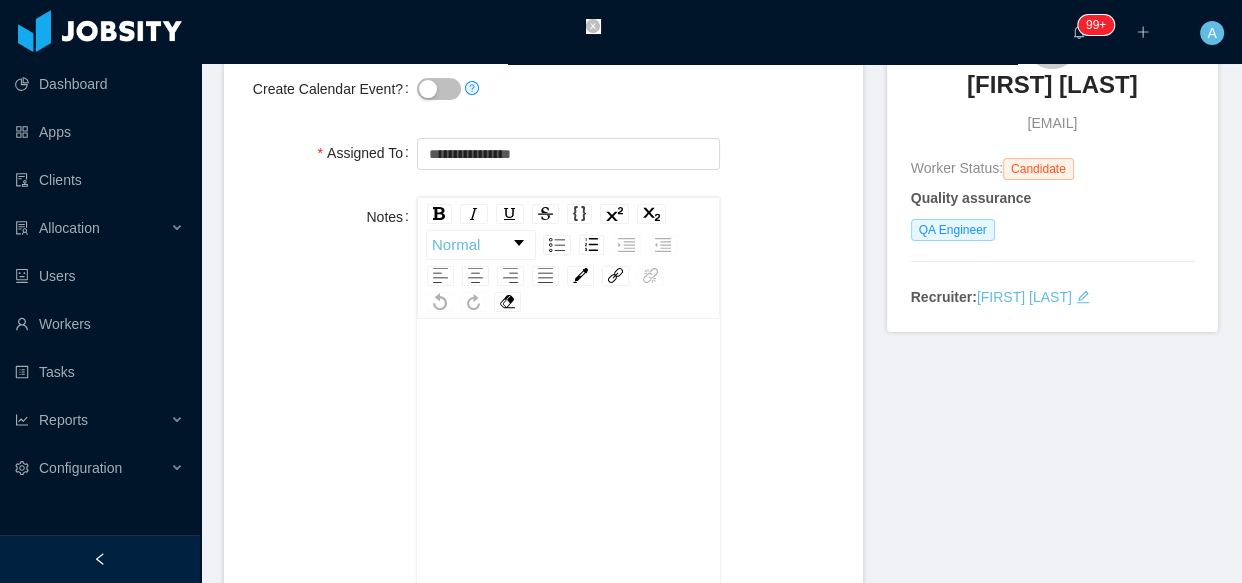 scroll, scrollTop: 0, scrollLeft: 0, axis: both 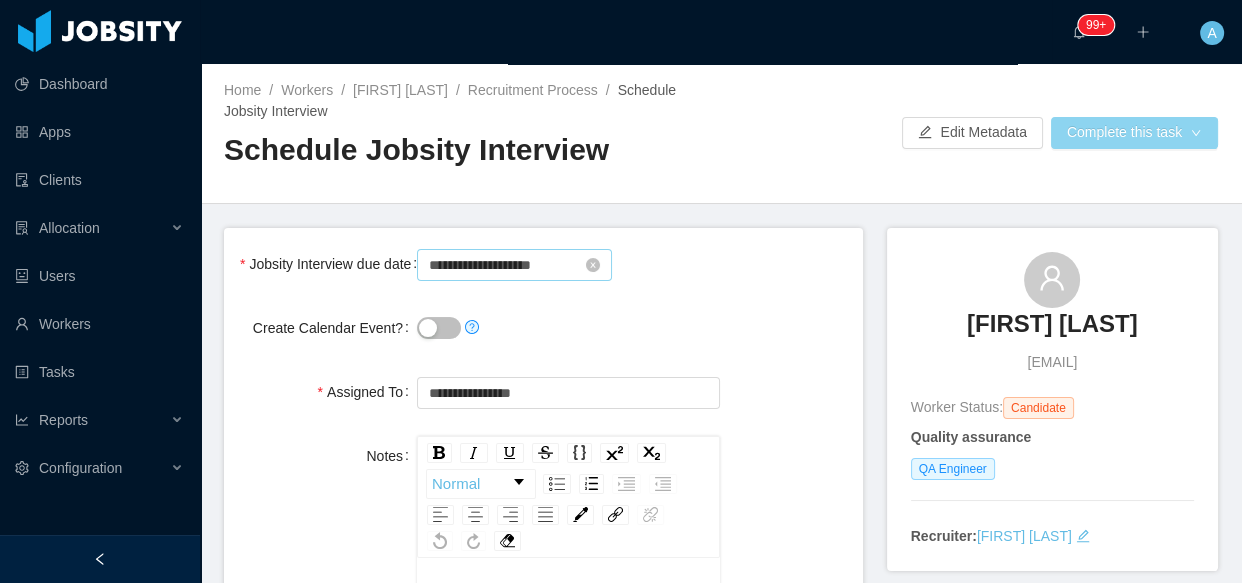 click on "Complete this task" at bounding box center (1134, 133) 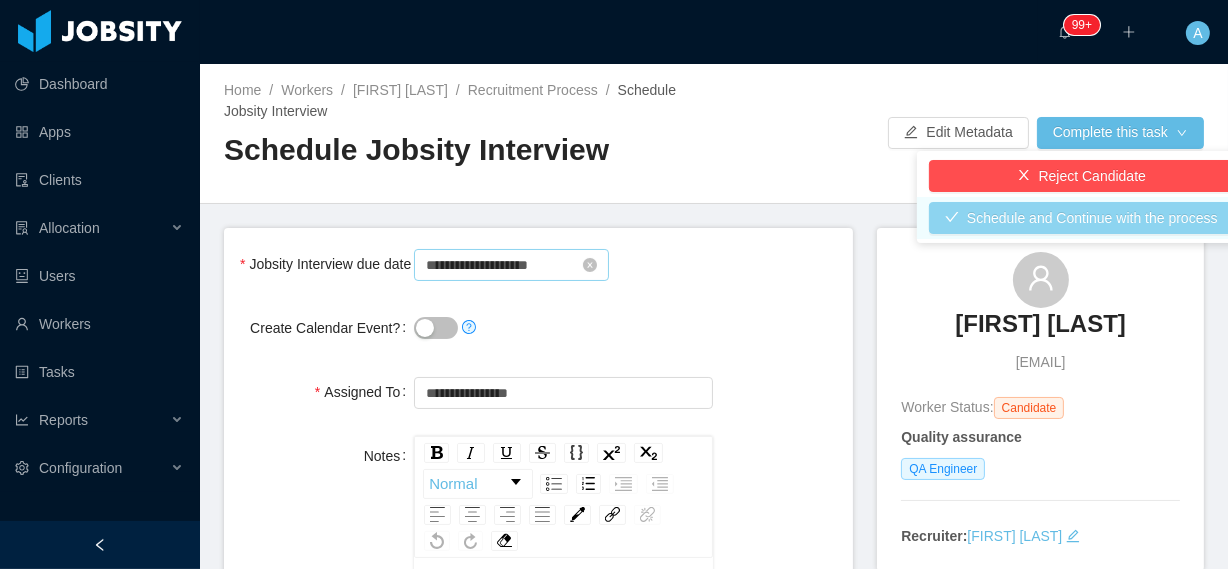 click on "Schedule and Continue with the process" at bounding box center [1081, 218] 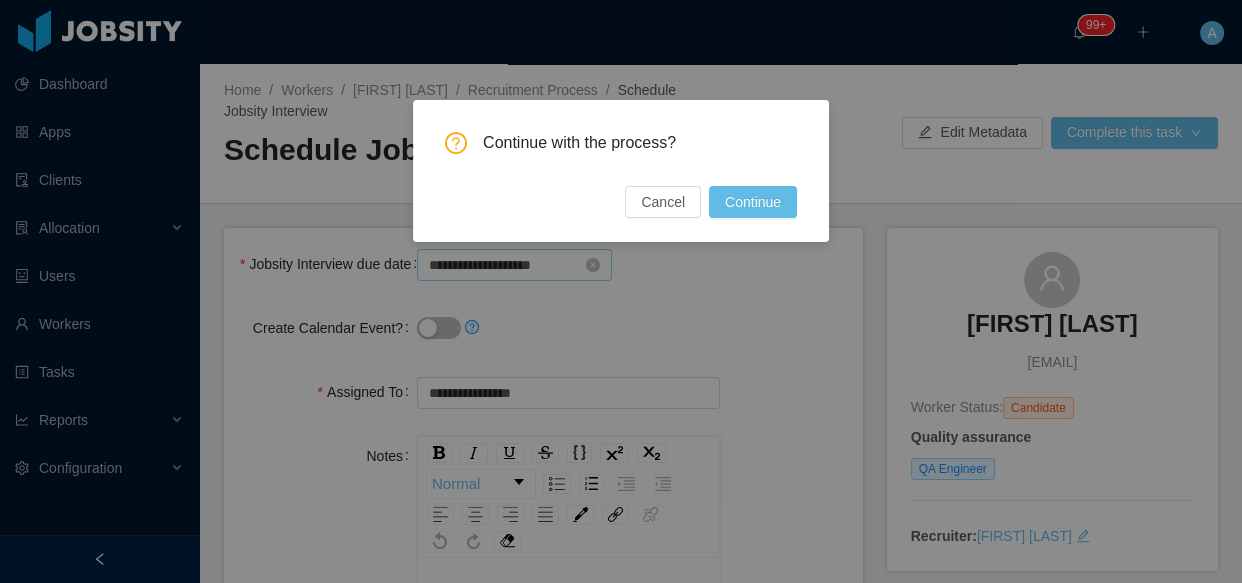 click on "Continue" at bounding box center [753, 202] 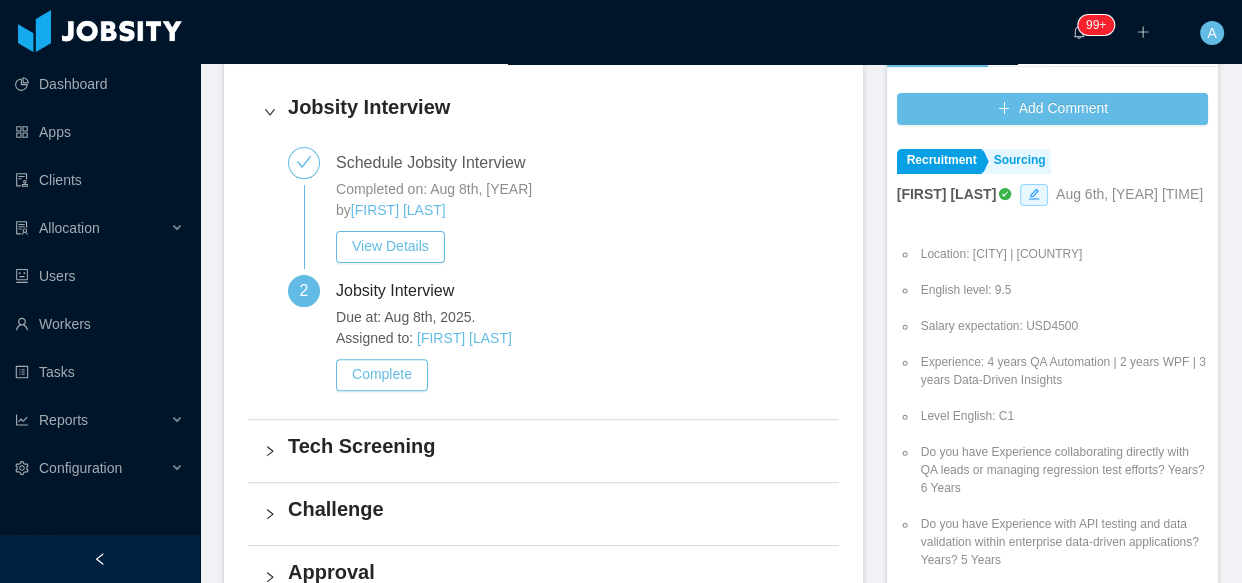 scroll, scrollTop: 545, scrollLeft: 0, axis: vertical 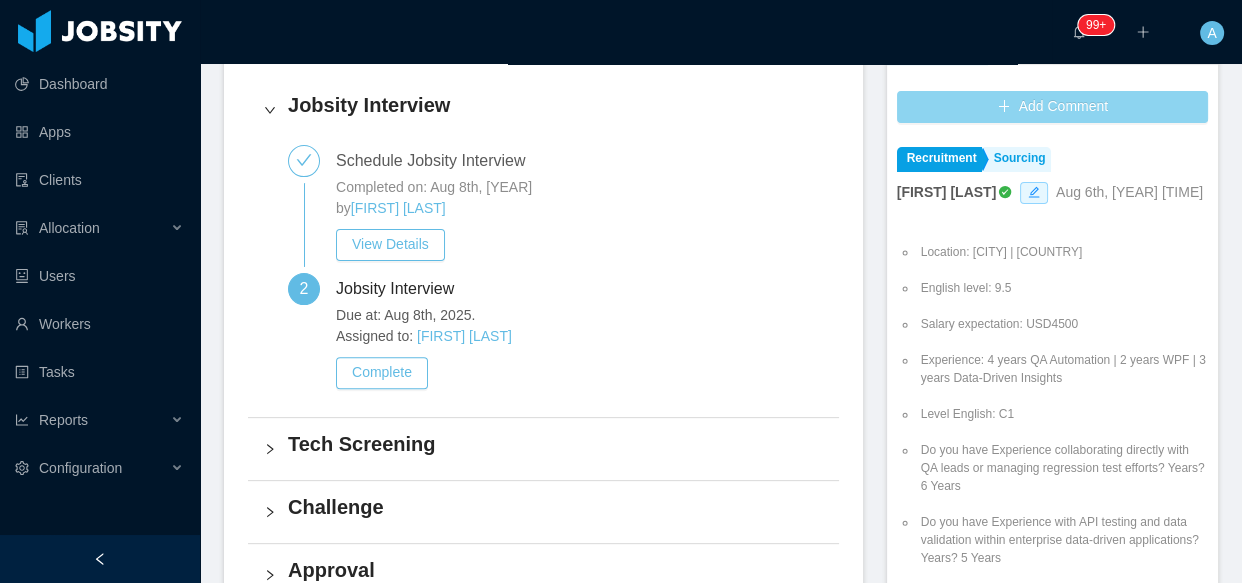 click on "Add Comment" at bounding box center (1052, 107) 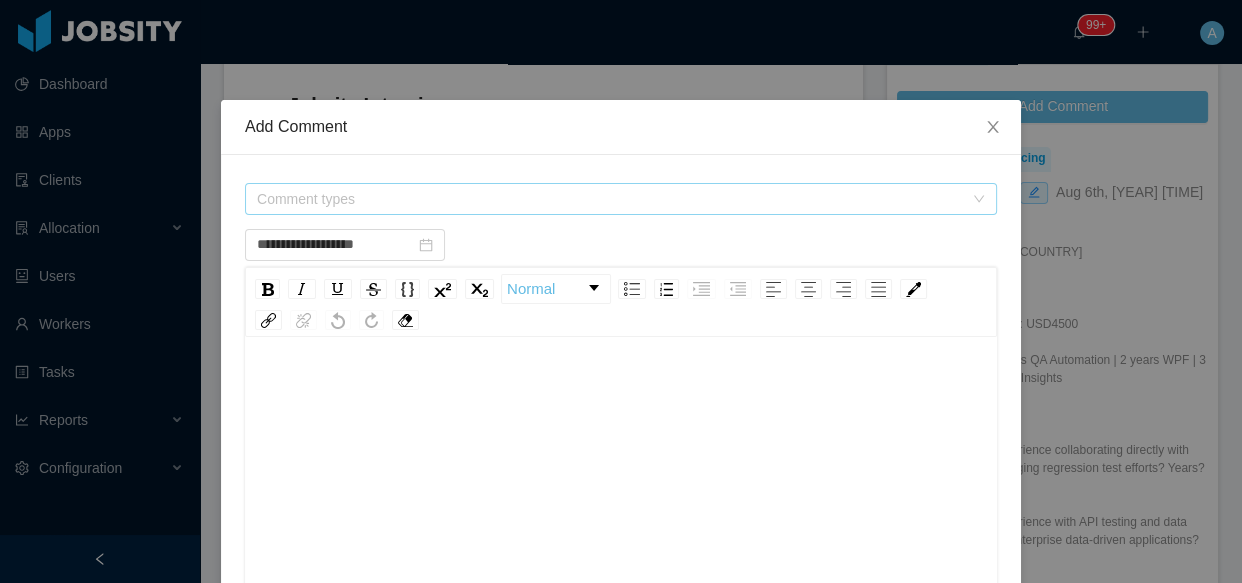 click on "Comment types" at bounding box center (610, 199) 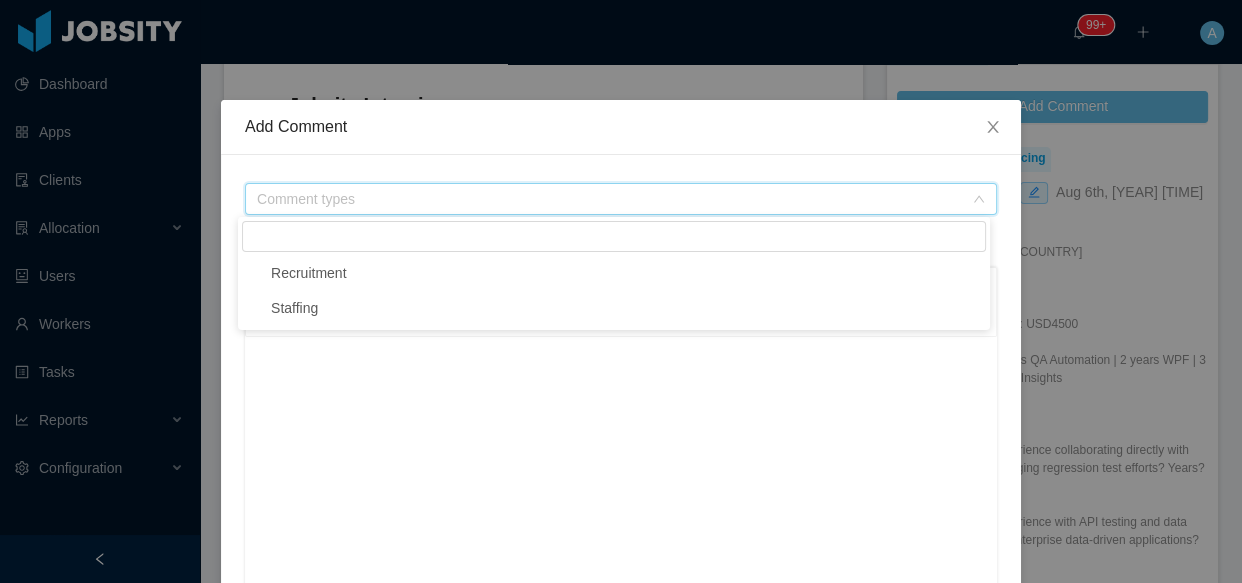 type on "**********" 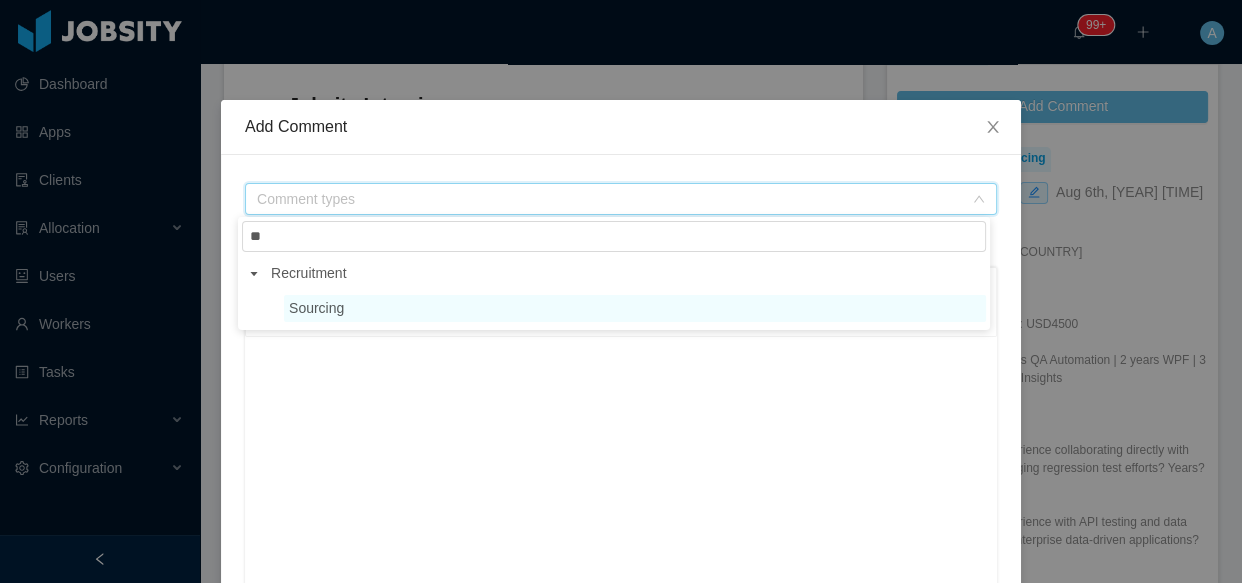 type on "**" 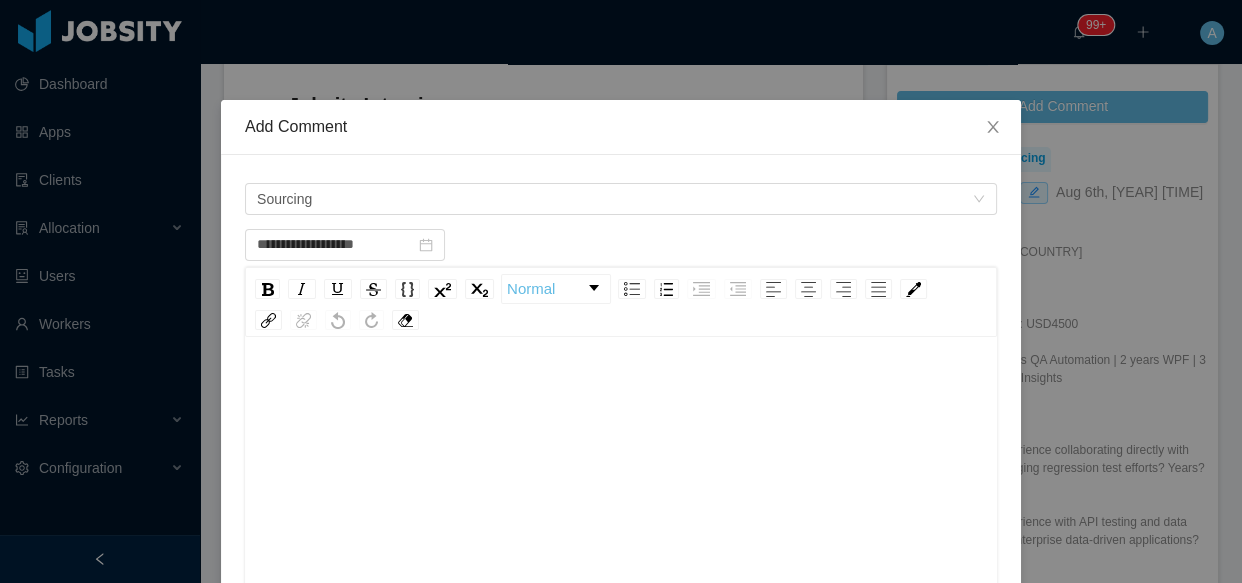 click at bounding box center (621, 391) 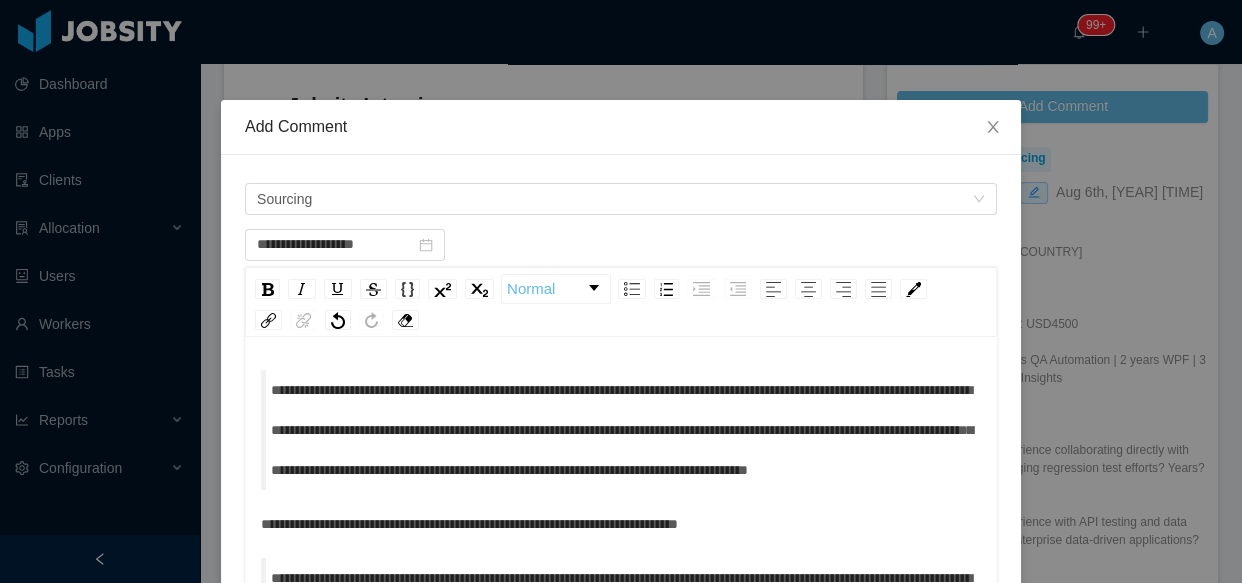 scroll, scrollTop: 0, scrollLeft: 0, axis: both 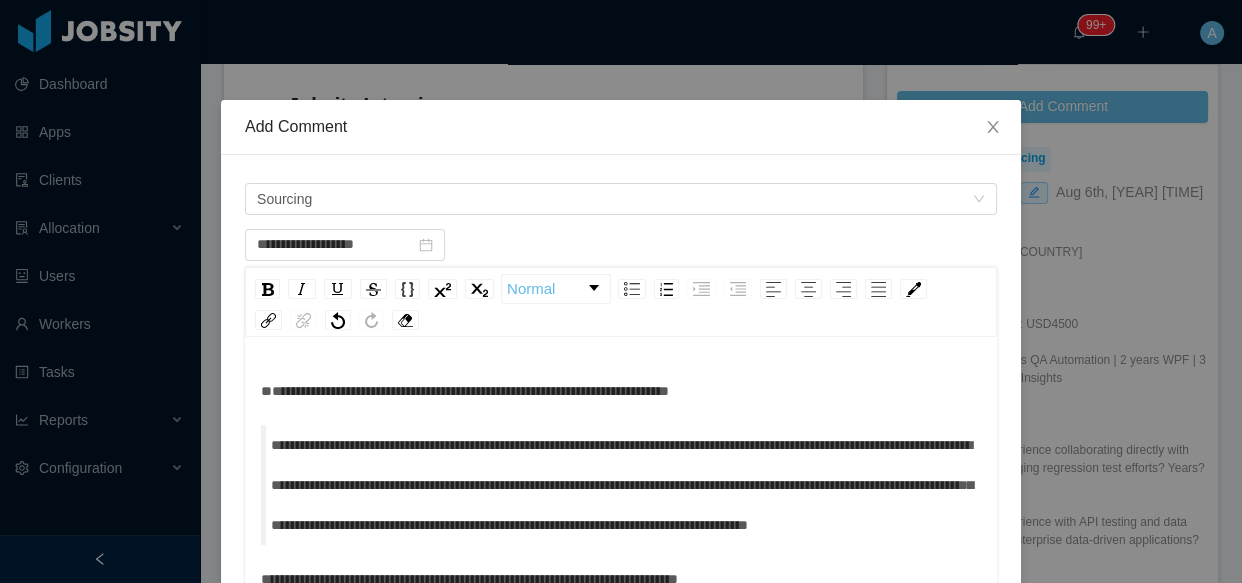 click on "**********" at bounding box center [621, 391] 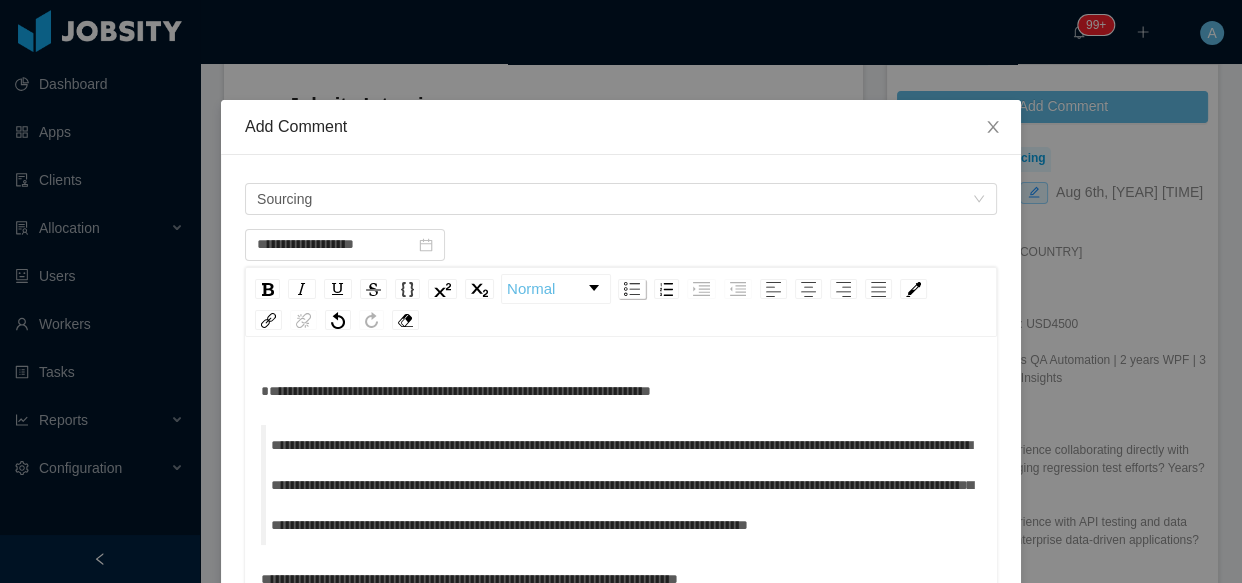 click at bounding box center (632, 289) 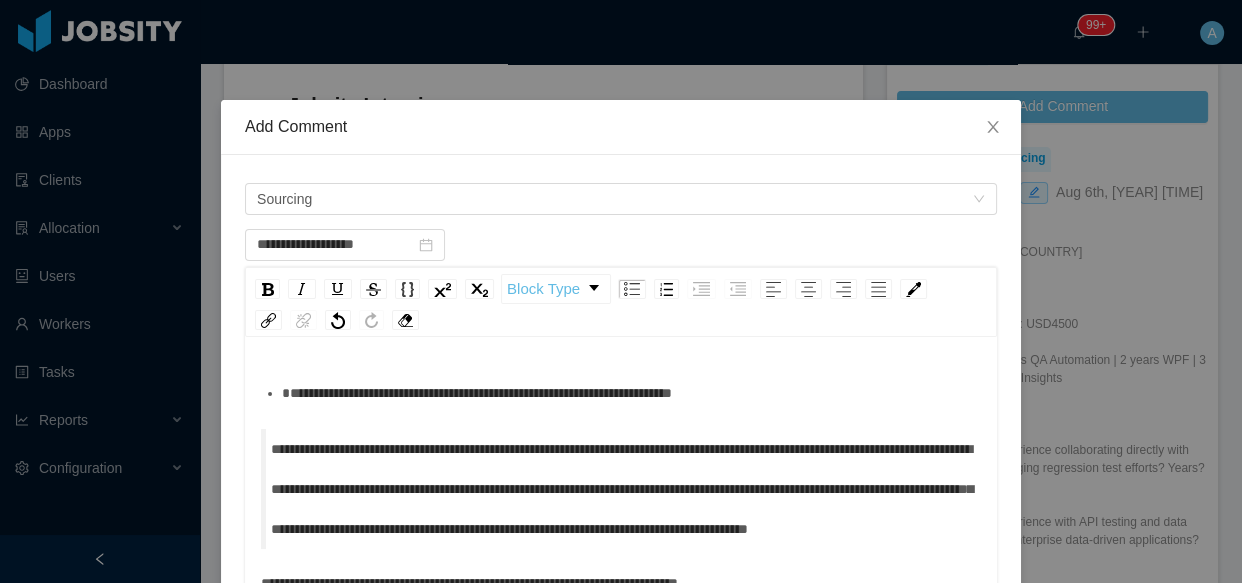 scroll, scrollTop: 99, scrollLeft: 0, axis: vertical 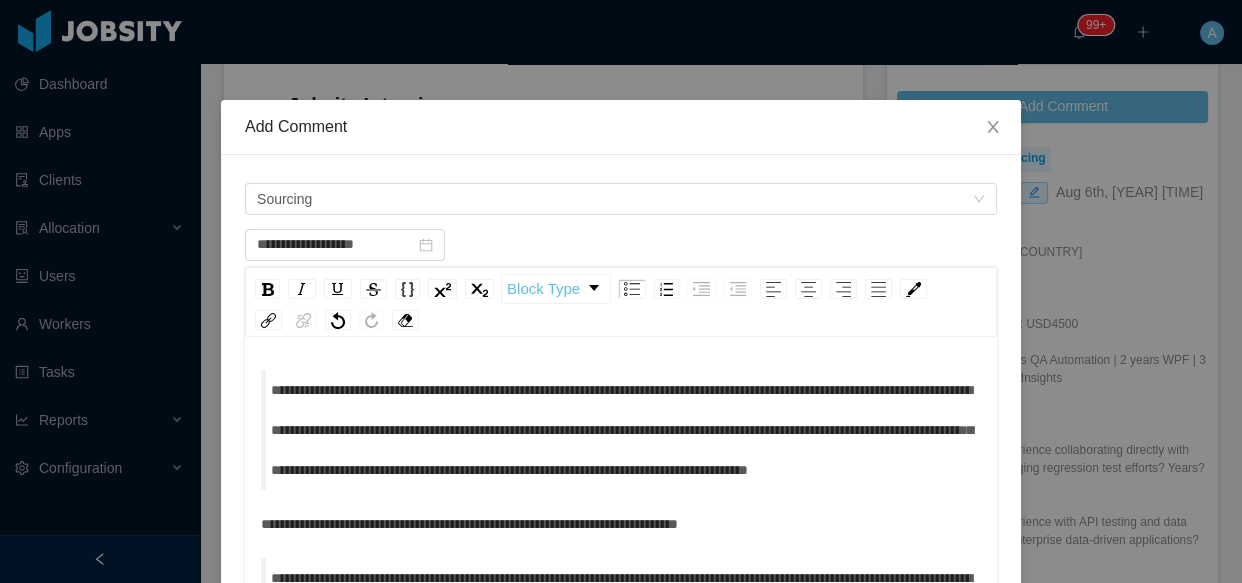 click on "**********" at bounding box center (469, 524) 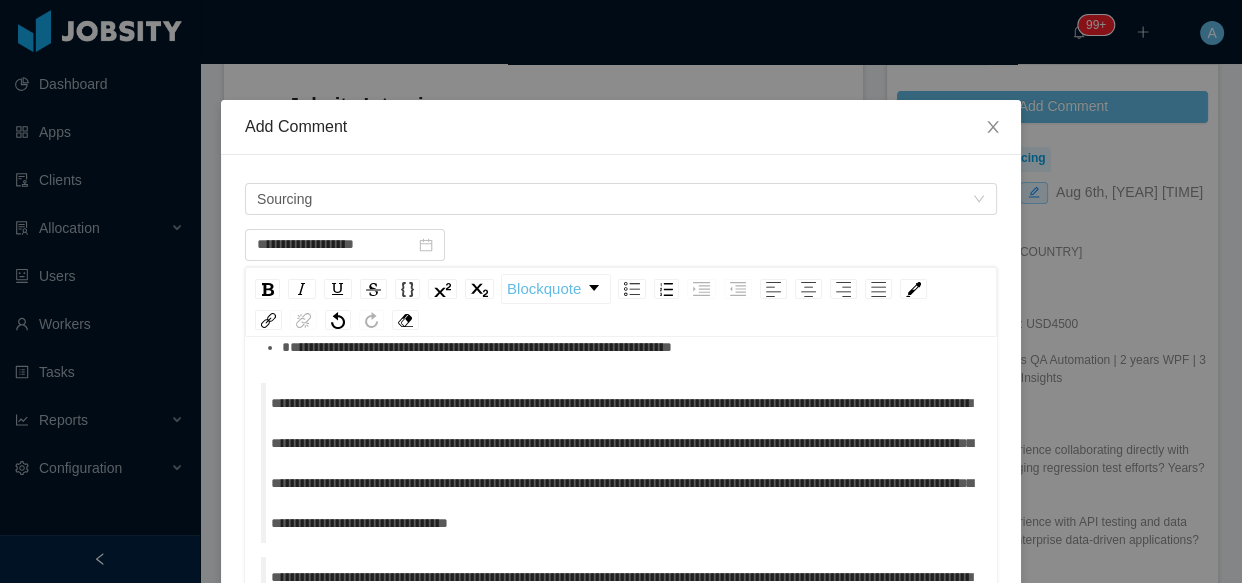 scroll, scrollTop: 84, scrollLeft: 0, axis: vertical 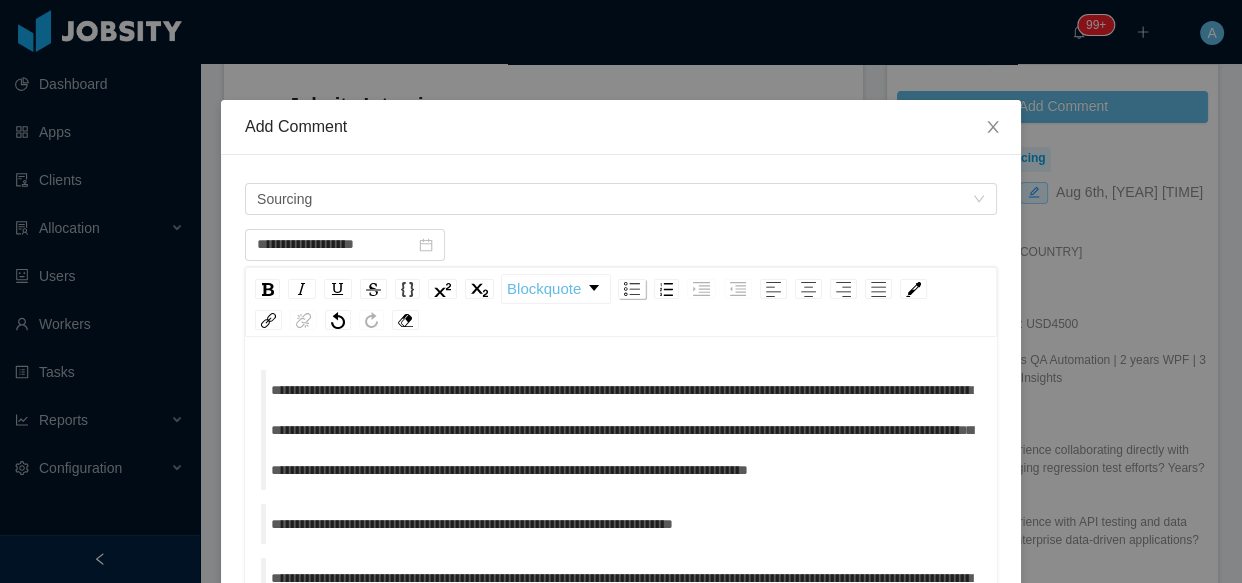 click at bounding box center (632, 289) 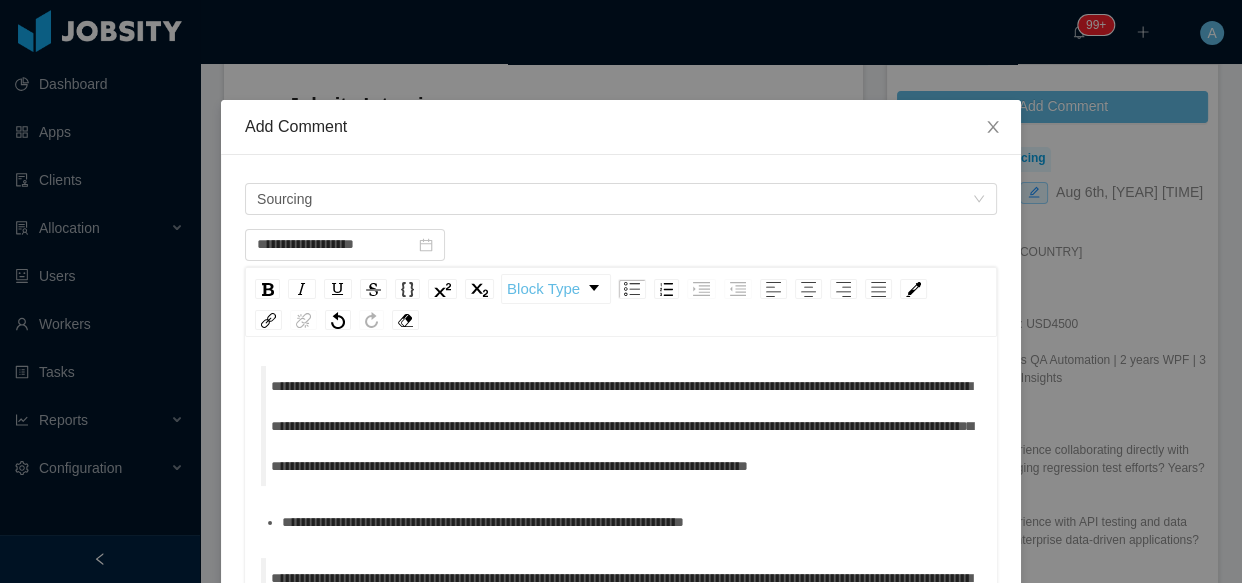 scroll, scrollTop: 102, scrollLeft: 0, axis: vertical 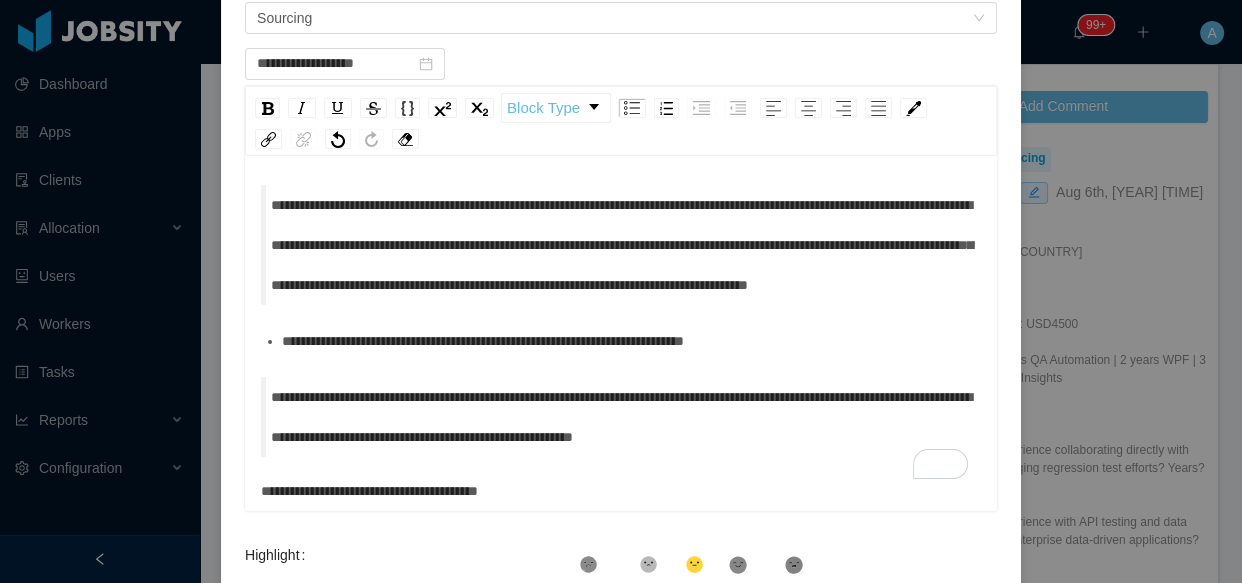 click on "**********" at bounding box center (626, 417) 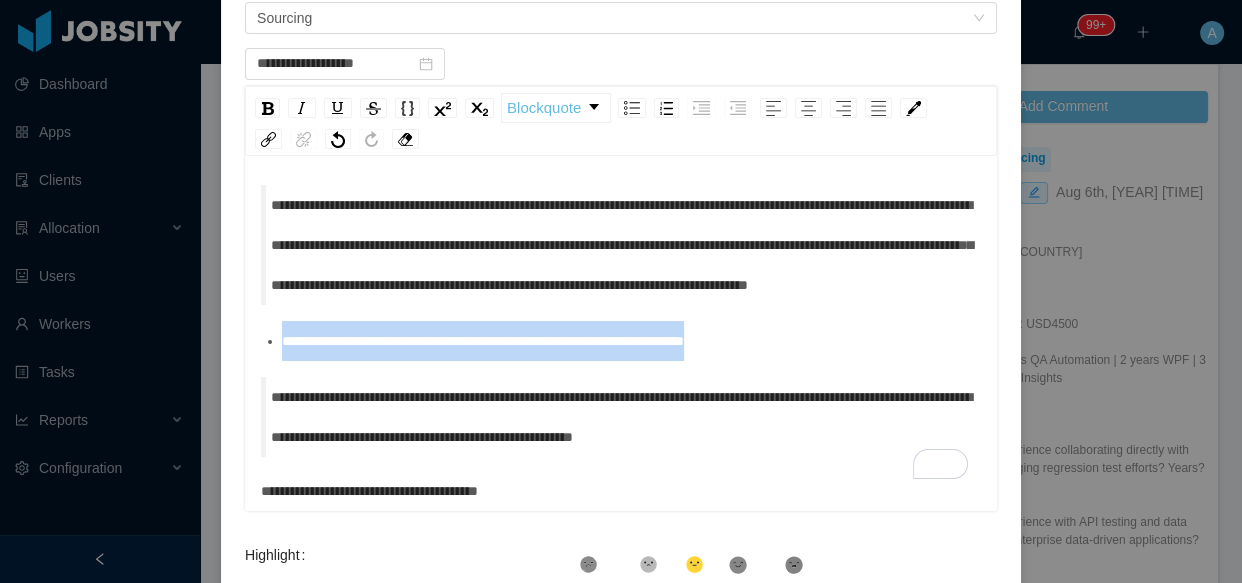 drag, startPoint x: 824, startPoint y: 348, endPoint x: 272, endPoint y: 345, distance: 552.0082 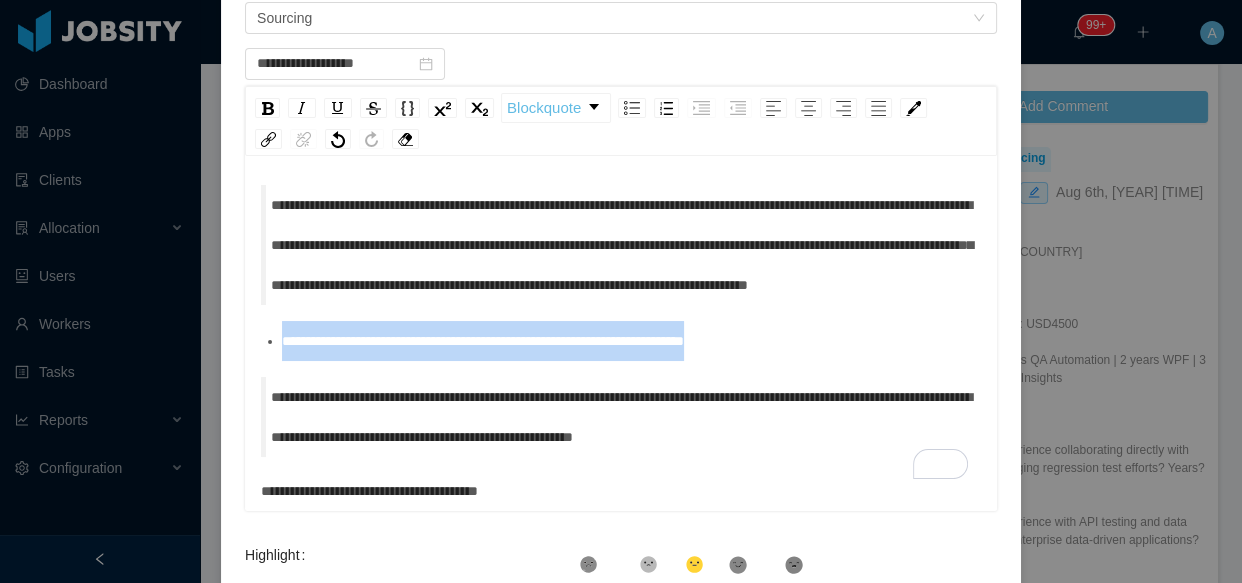 click on "**********" at bounding box center (621, 341) 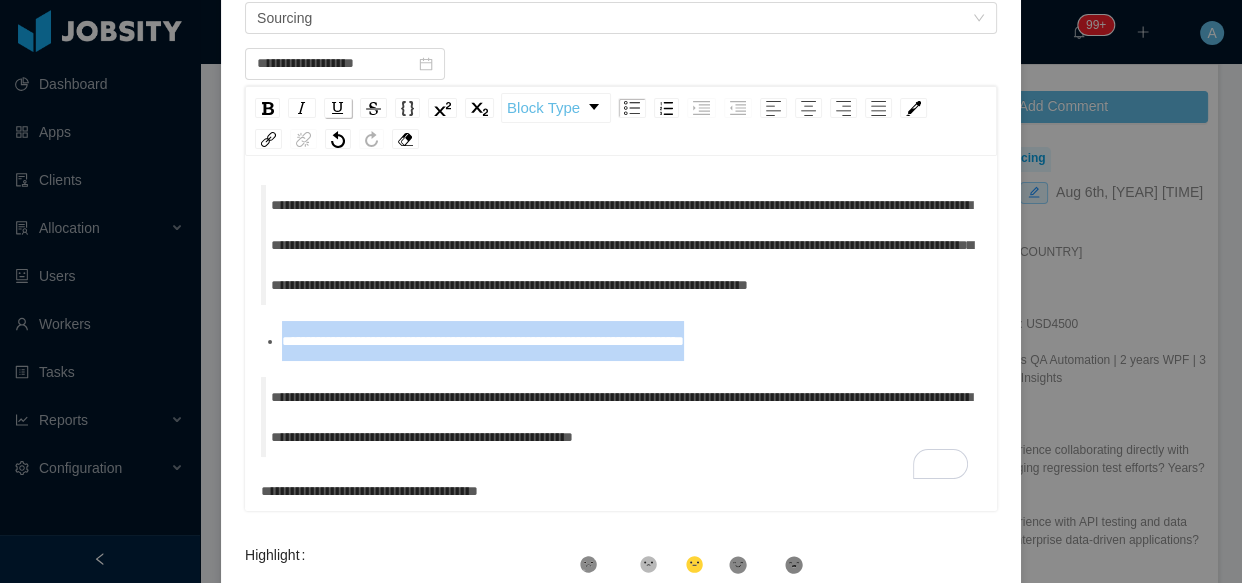 click at bounding box center [338, 108] 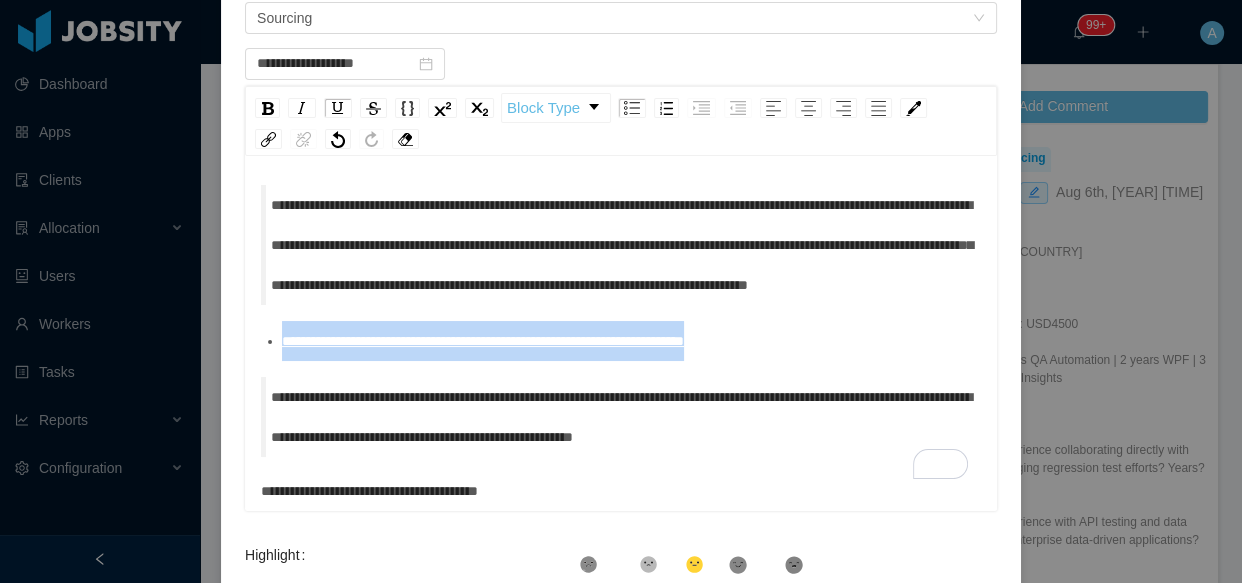 scroll, scrollTop: 46, scrollLeft: 0, axis: vertical 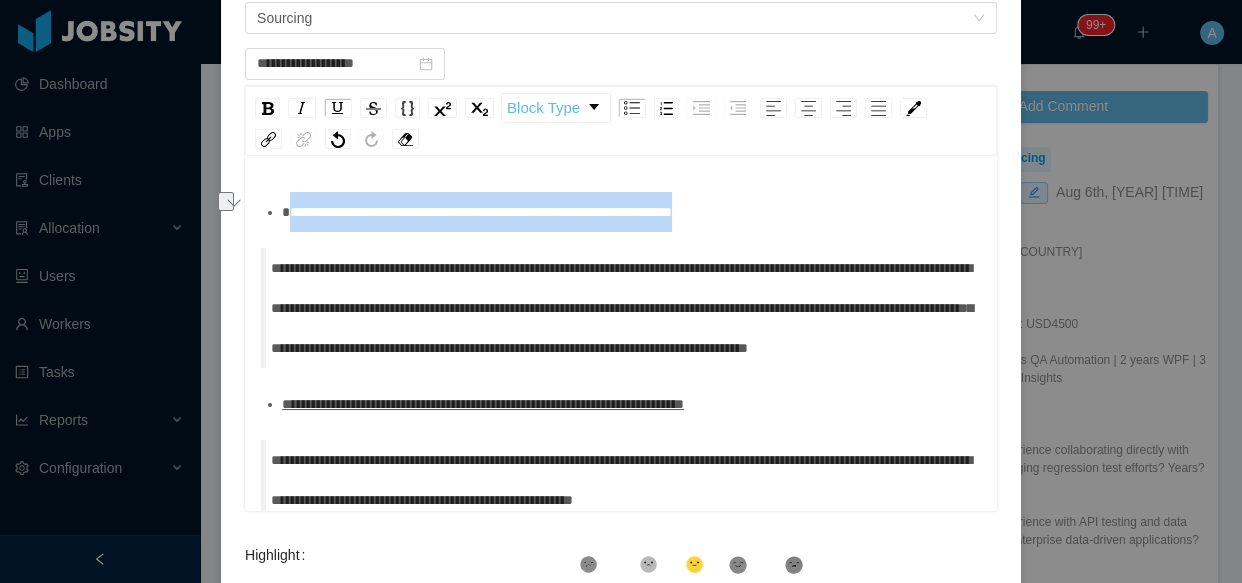 drag, startPoint x: 280, startPoint y: 207, endPoint x: 899, endPoint y: 194, distance: 619.1365 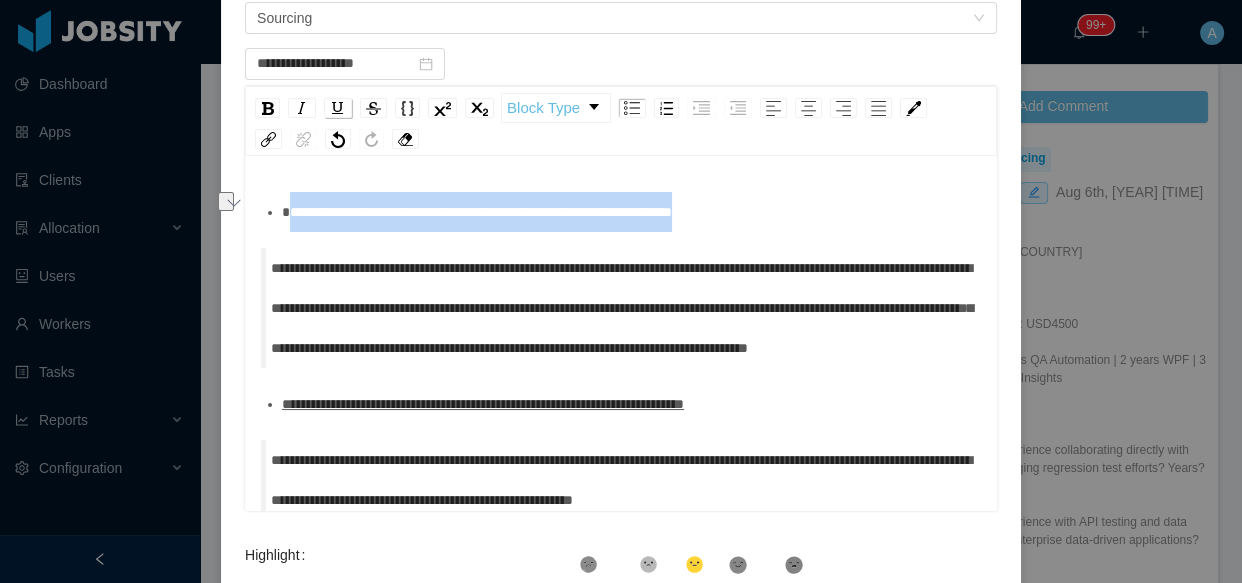 click at bounding box center [338, 108] 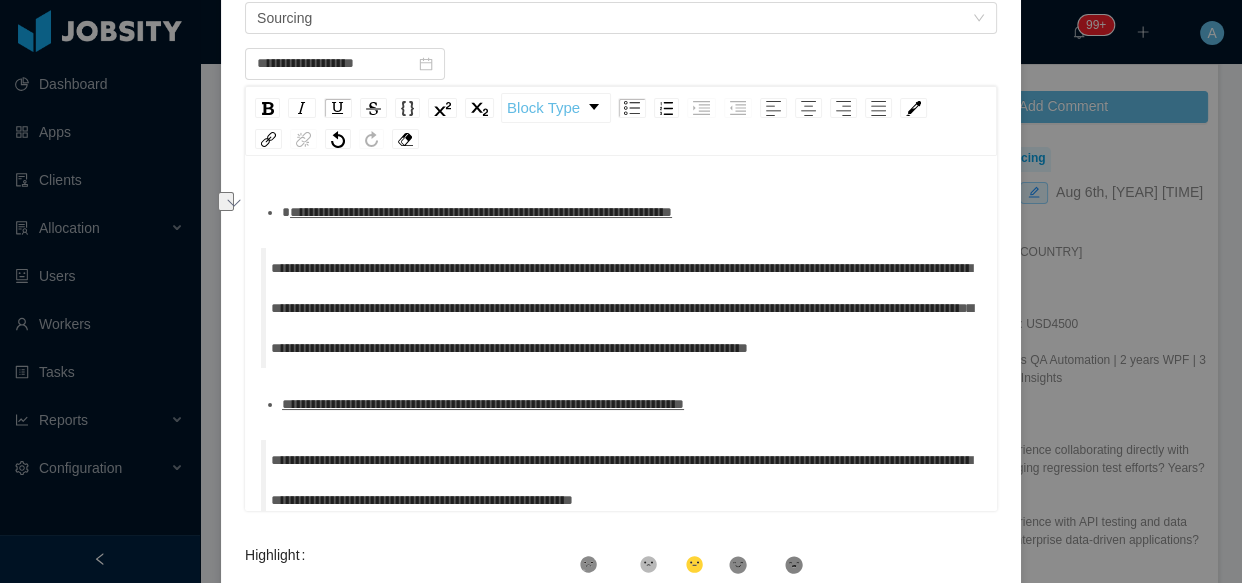 click on "**********" at bounding box center (622, 308) 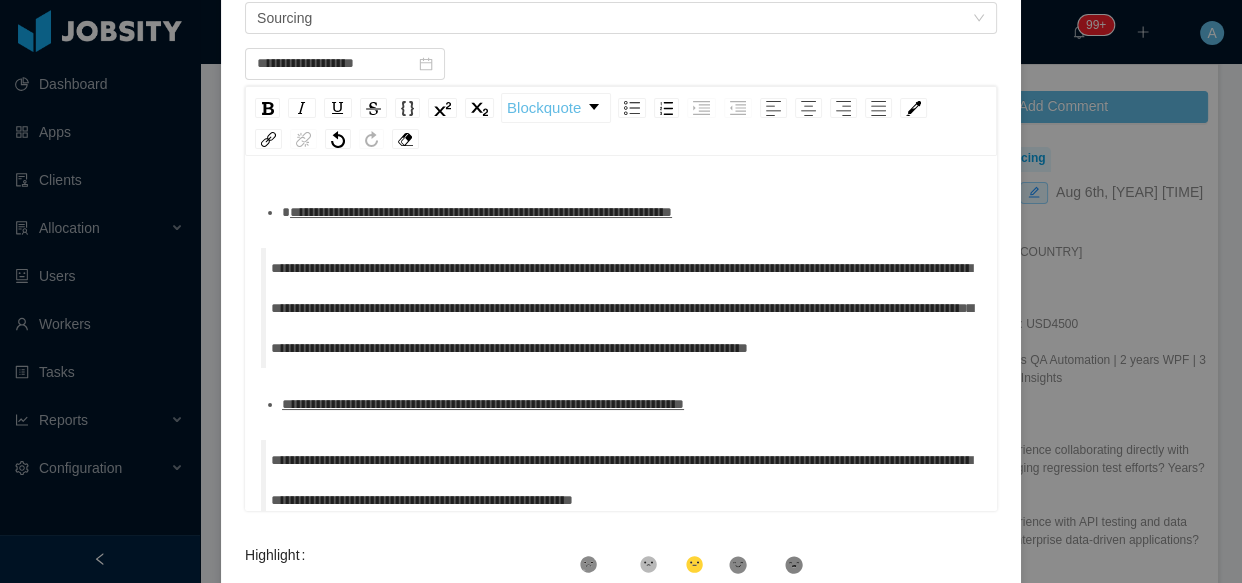 click on "**********" at bounding box center (621, 308) 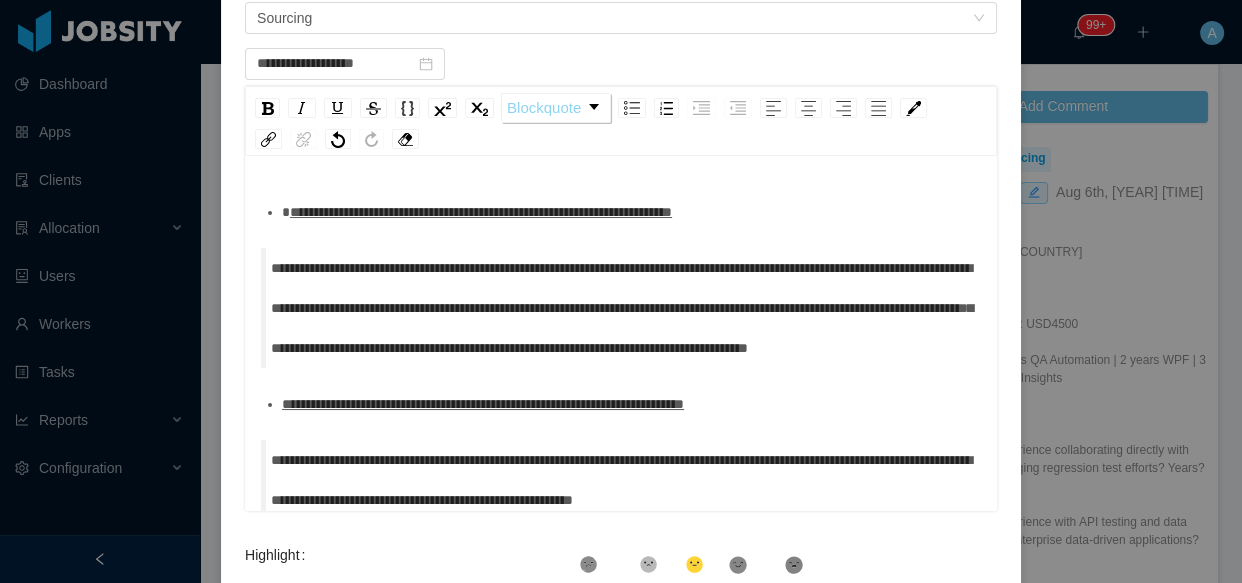 click on "Blockquote" at bounding box center [556, 108] 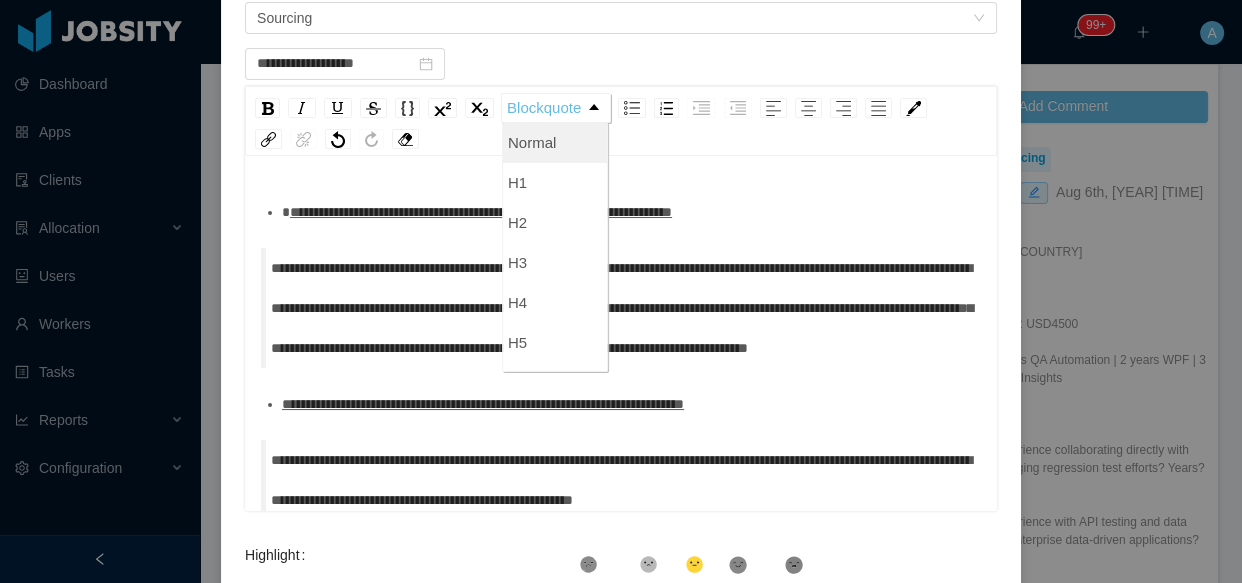 click on "Normal" at bounding box center [555, 143] 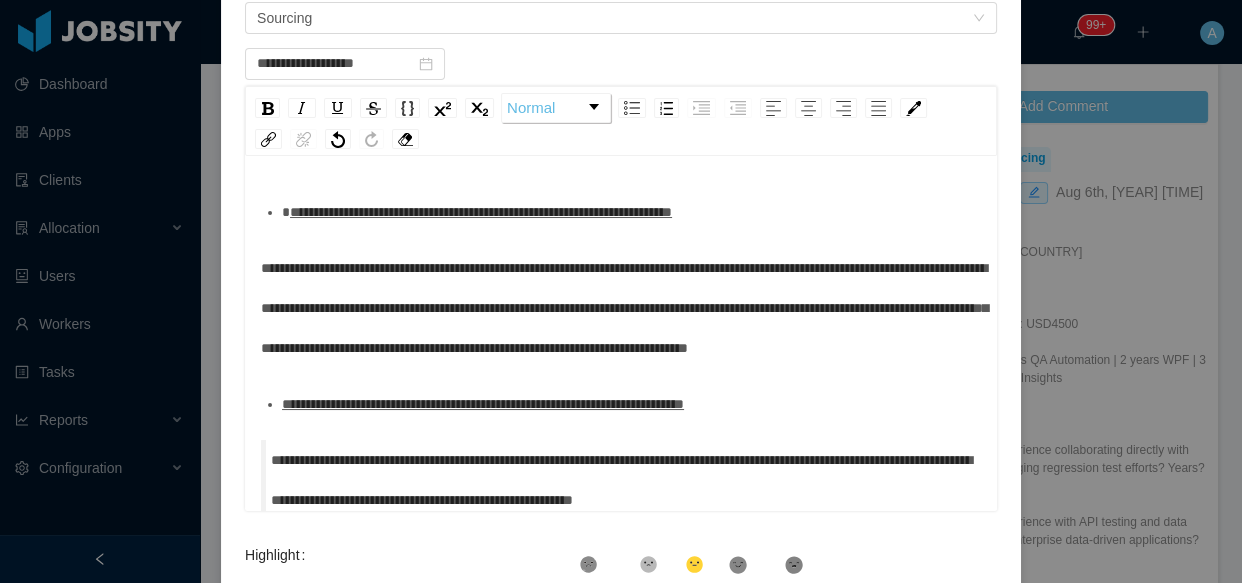 scroll, scrollTop: 101, scrollLeft: 0, axis: vertical 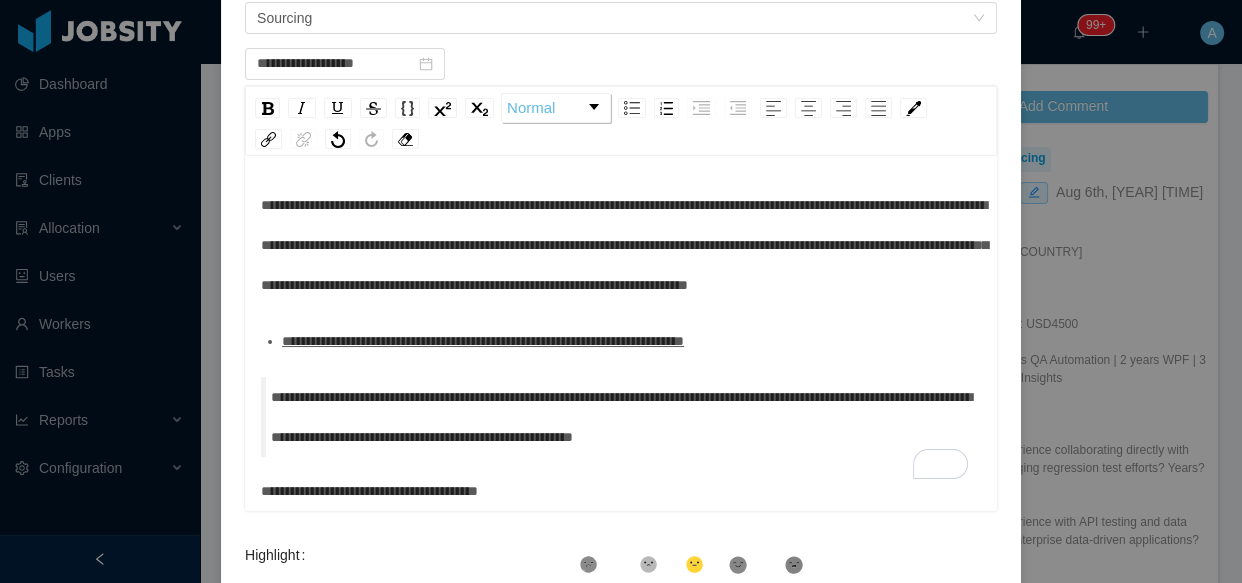 click on "**********" at bounding box center (626, 417) 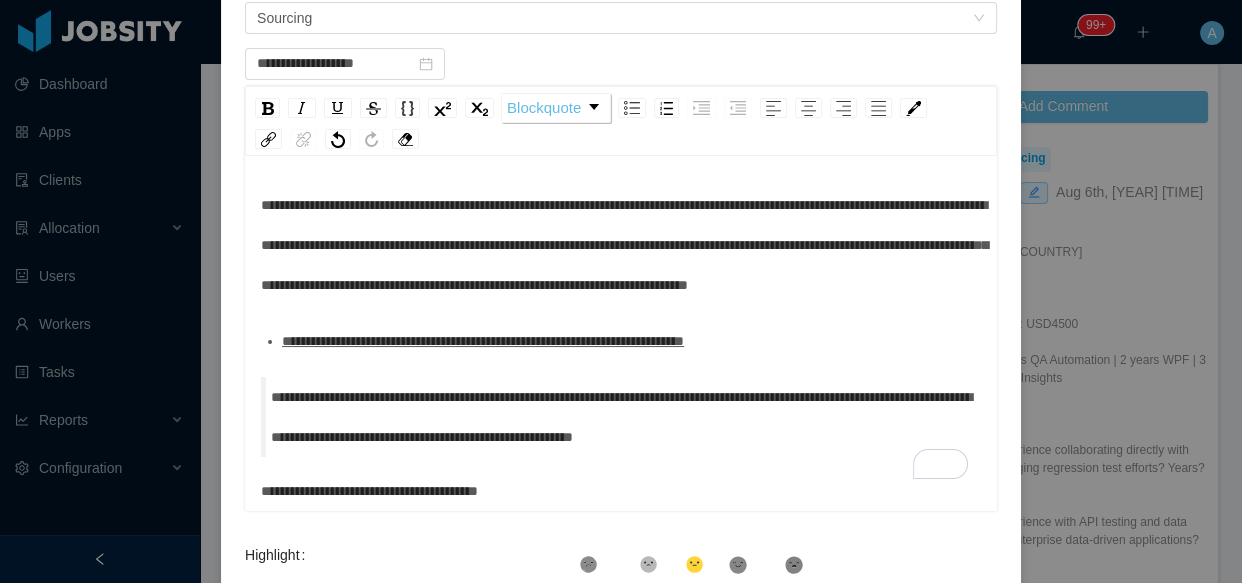 click on "**********" at bounding box center [621, 417] 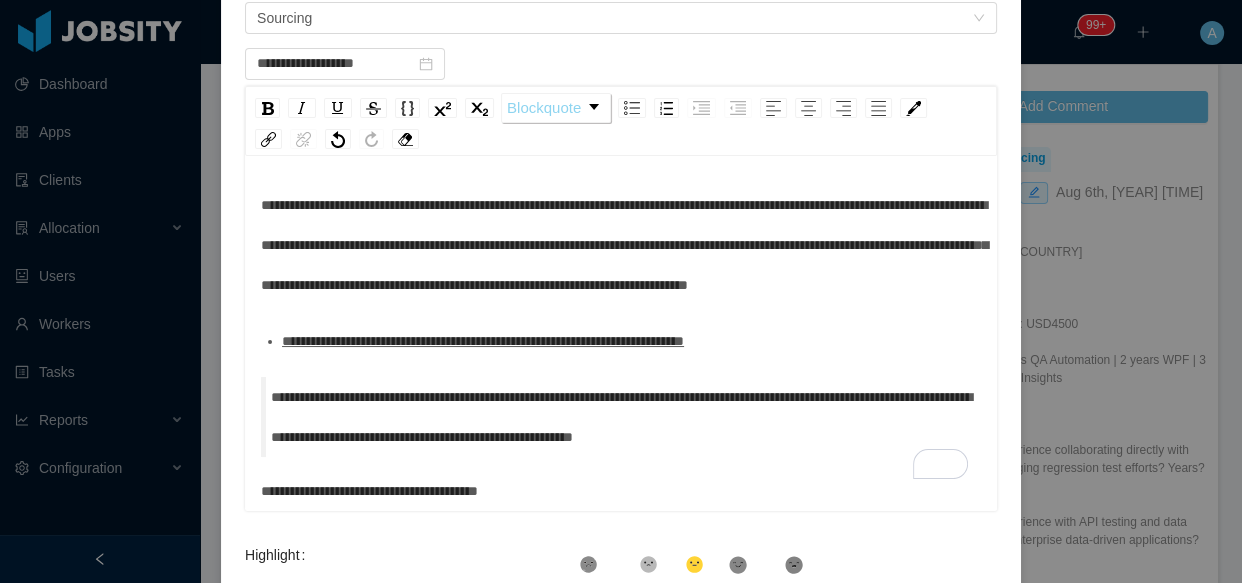 click on "Blockquote" at bounding box center (556, 108) 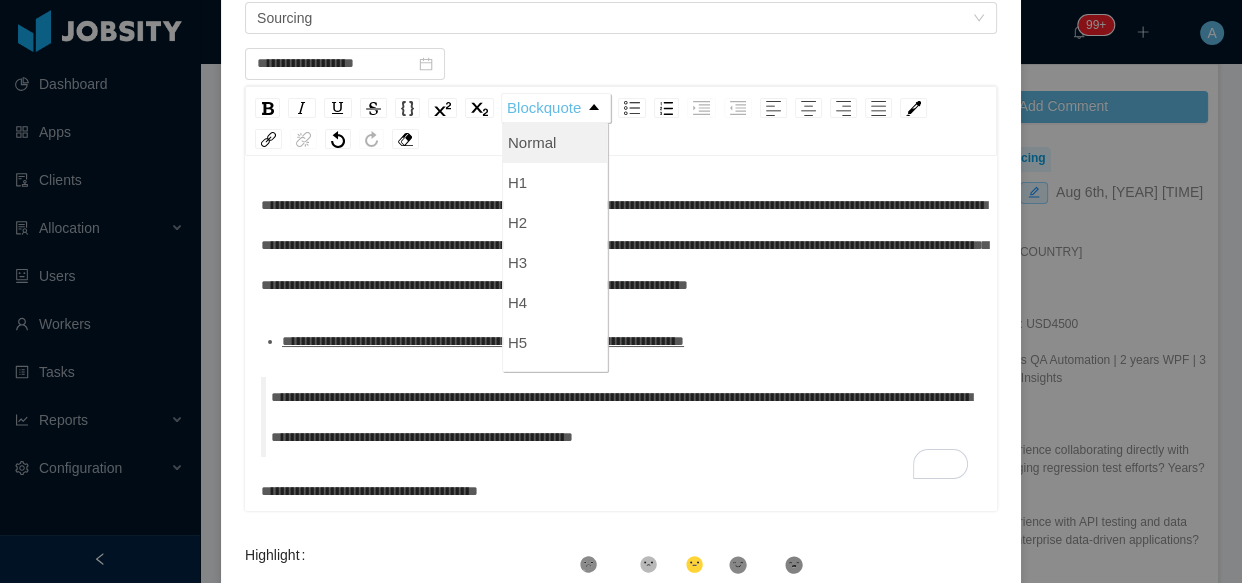 click on "Normal" at bounding box center [555, 143] 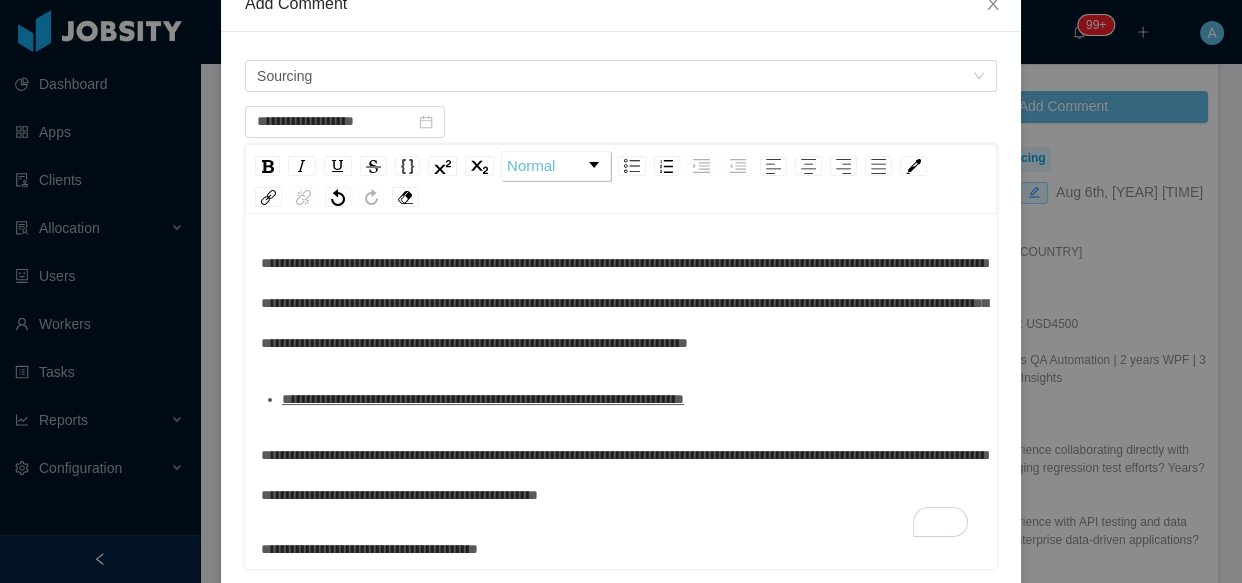 scroll, scrollTop: 90, scrollLeft: 0, axis: vertical 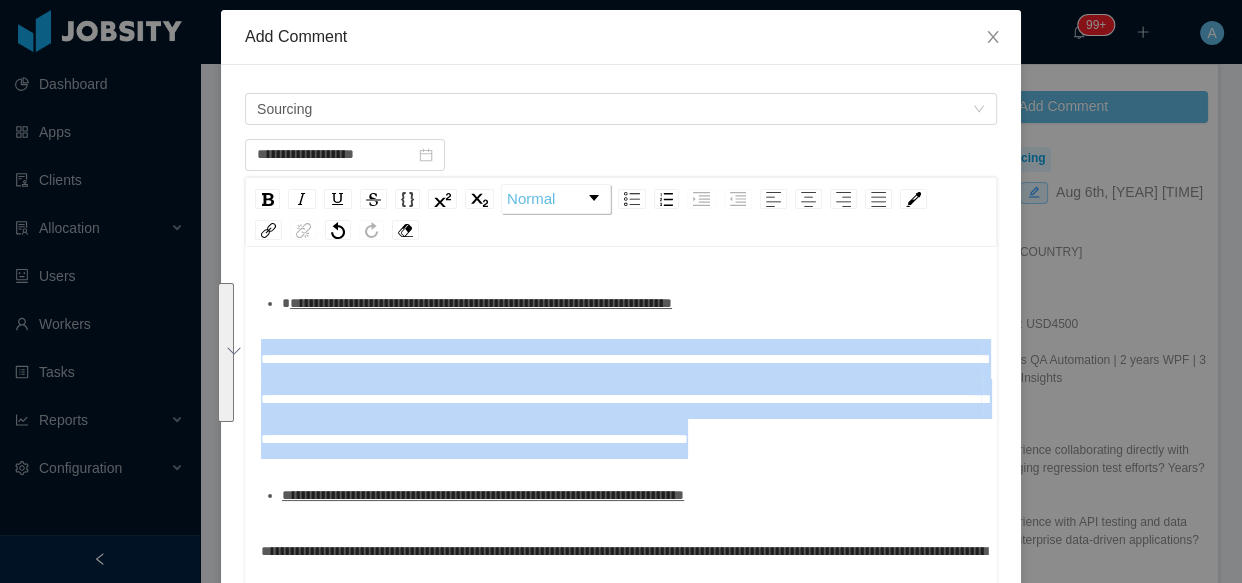 drag, startPoint x: 482, startPoint y: 371, endPoint x: 299, endPoint y: 250, distance: 219.3855 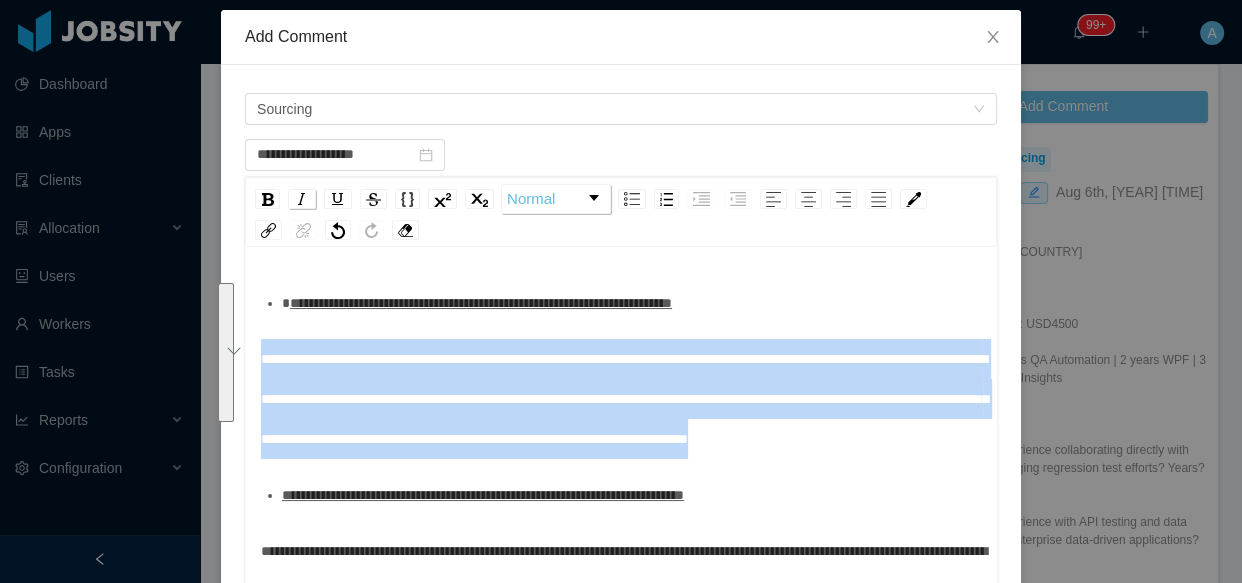 click at bounding box center (302, 199) 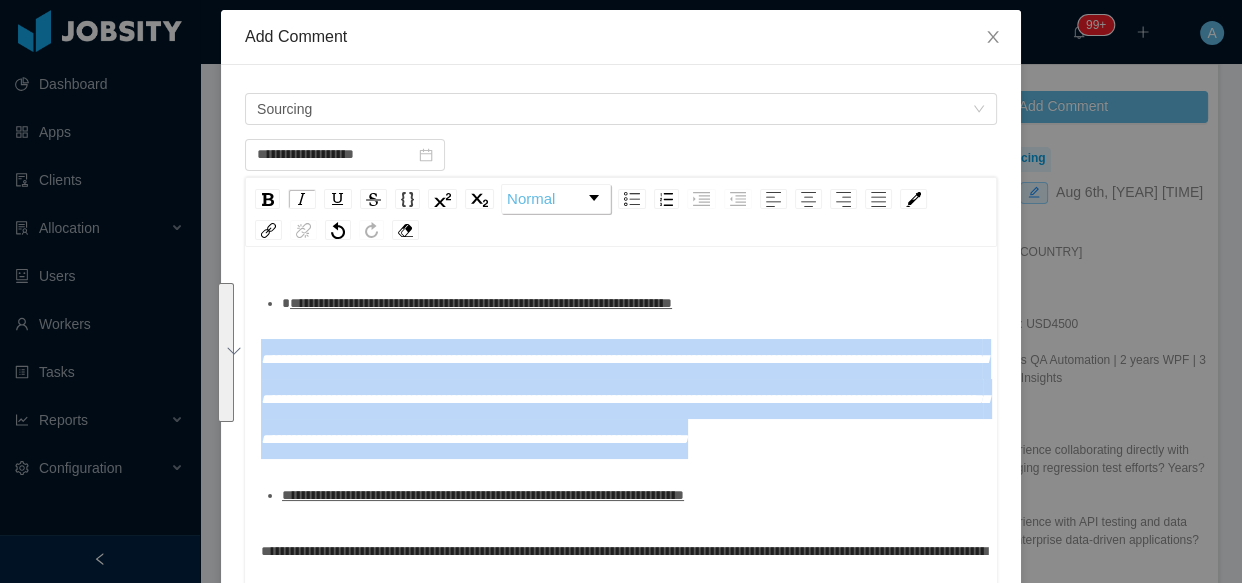 scroll 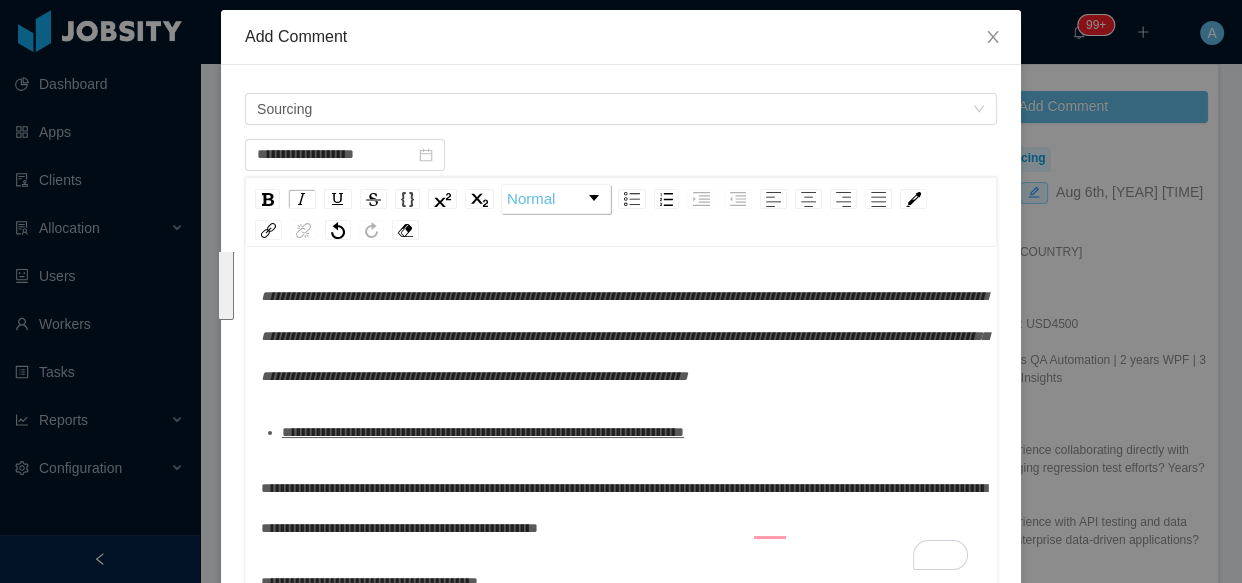 click on "**********" at bounding box center (621, 508) 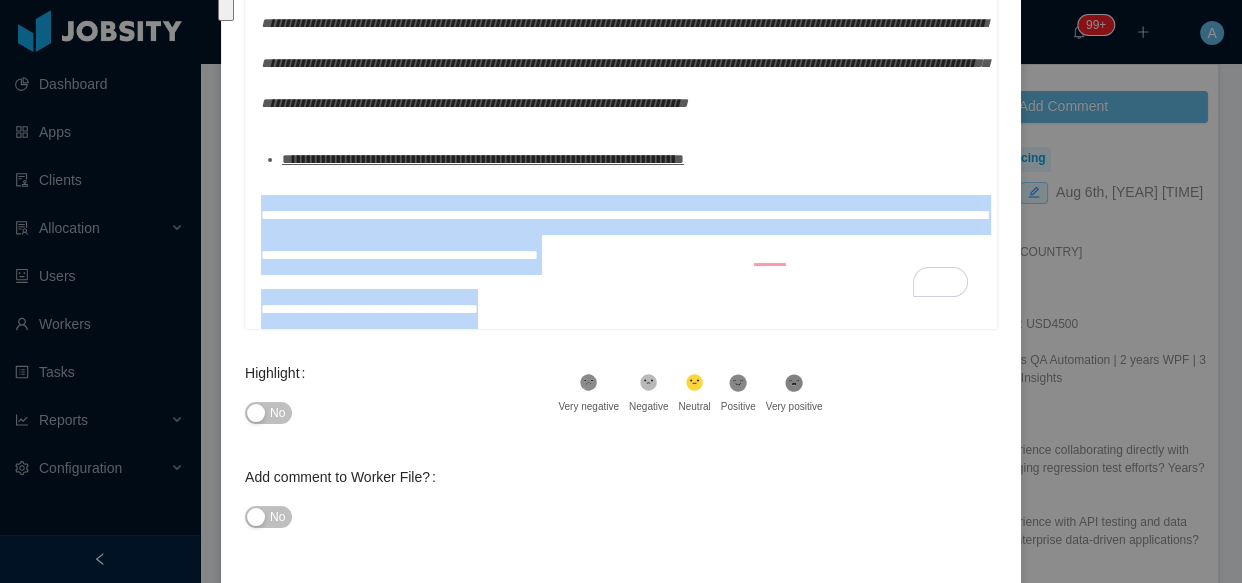 drag, startPoint x: 539, startPoint y: 315, endPoint x: 215, endPoint y: 204, distance: 342.4865 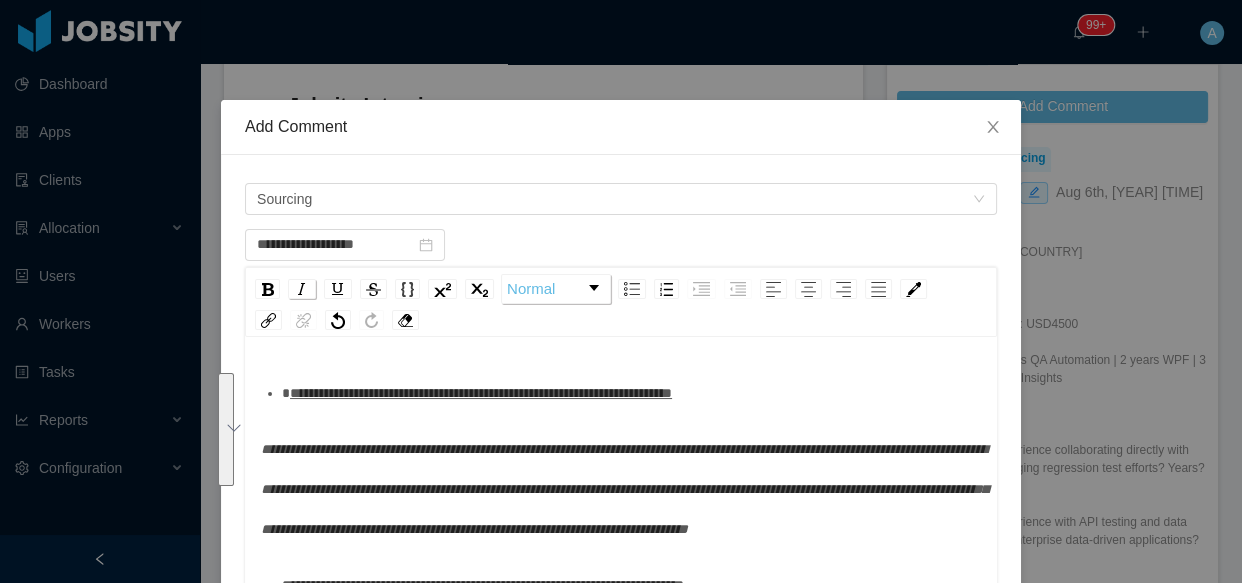 drag, startPoint x: 298, startPoint y: 283, endPoint x: 330, endPoint y: 424, distance: 144.58562 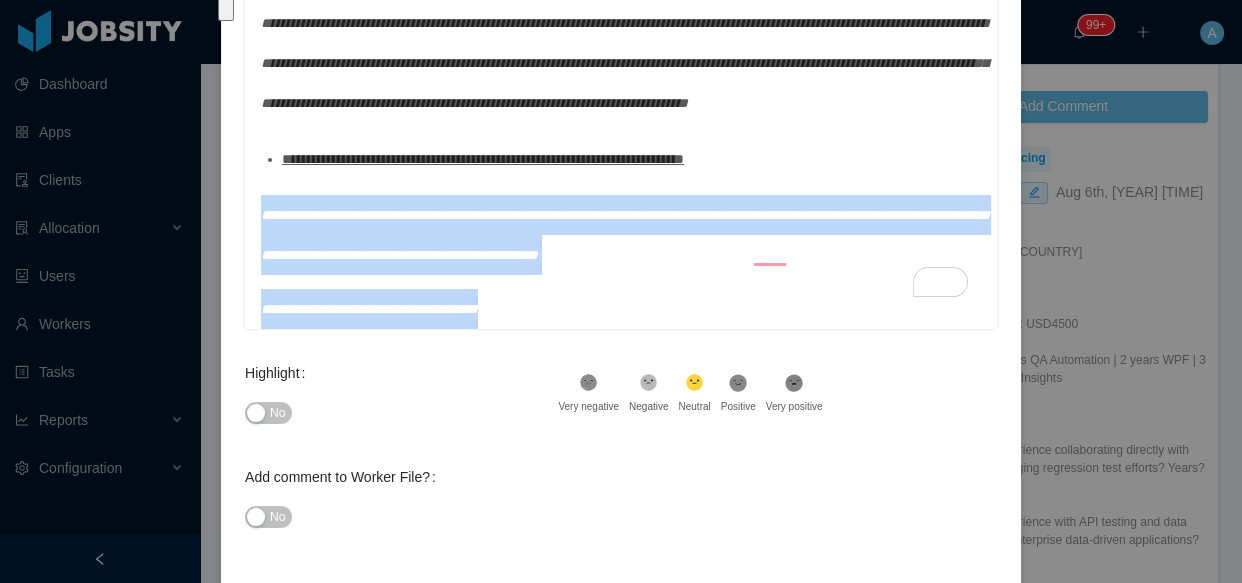 click on "**********" at bounding box center [624, 235] 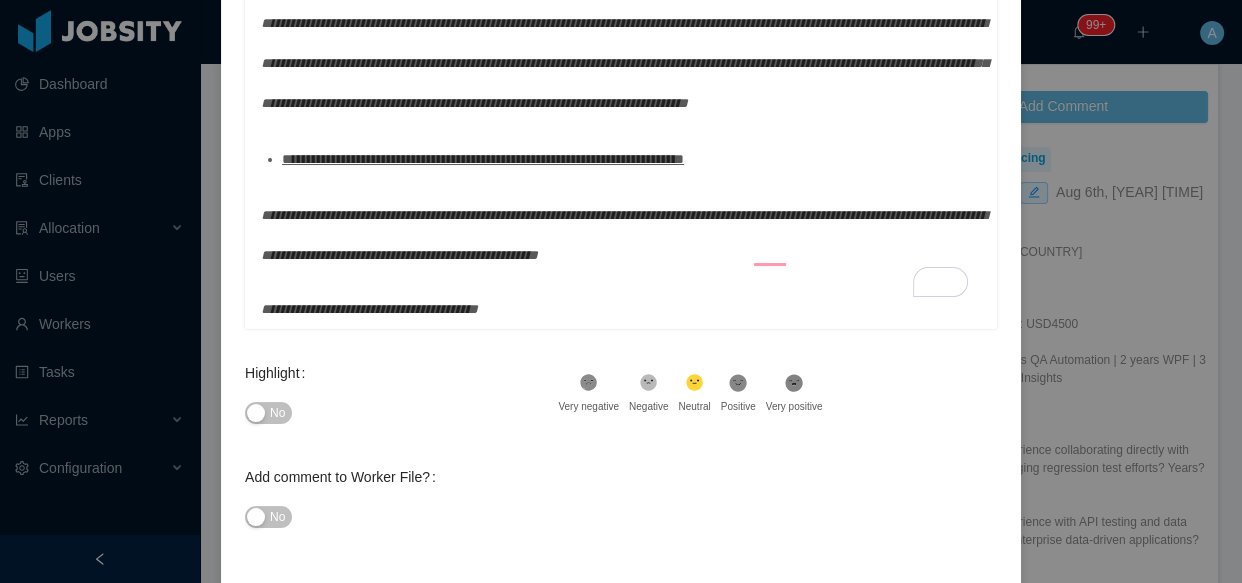 drag, startPoint x: 282, startPoint y: 291, endPoint x: 268, endPoint y: 291, distance: 14 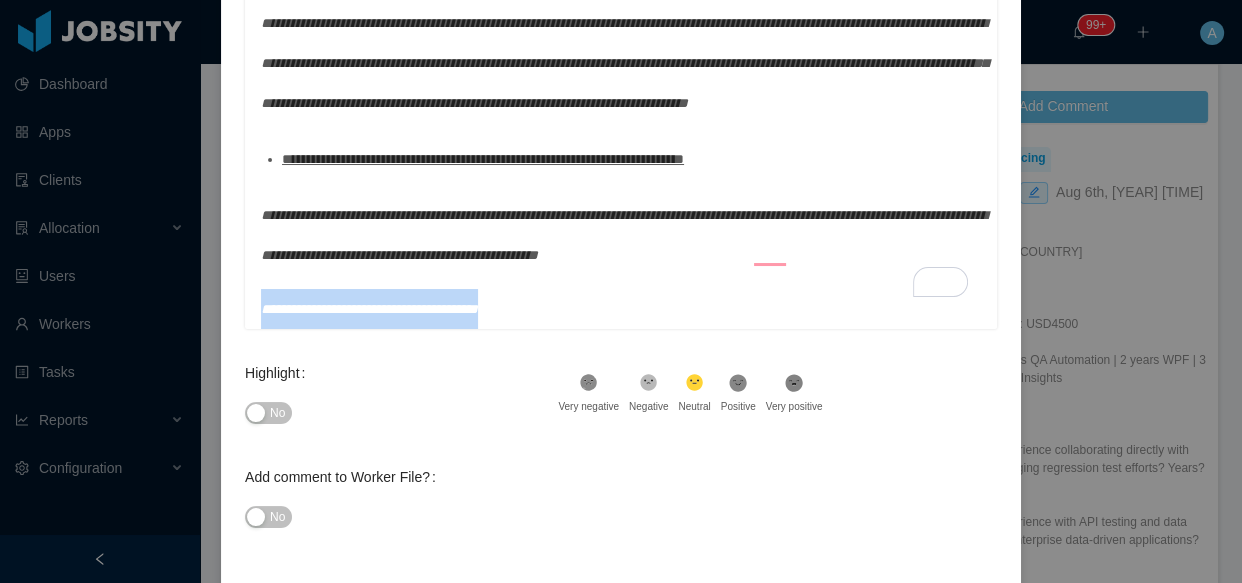 drag, startPoint x: 555, startPoint y: 312, endPoint x: 240, endPoint y: 323, distance: 315.19202 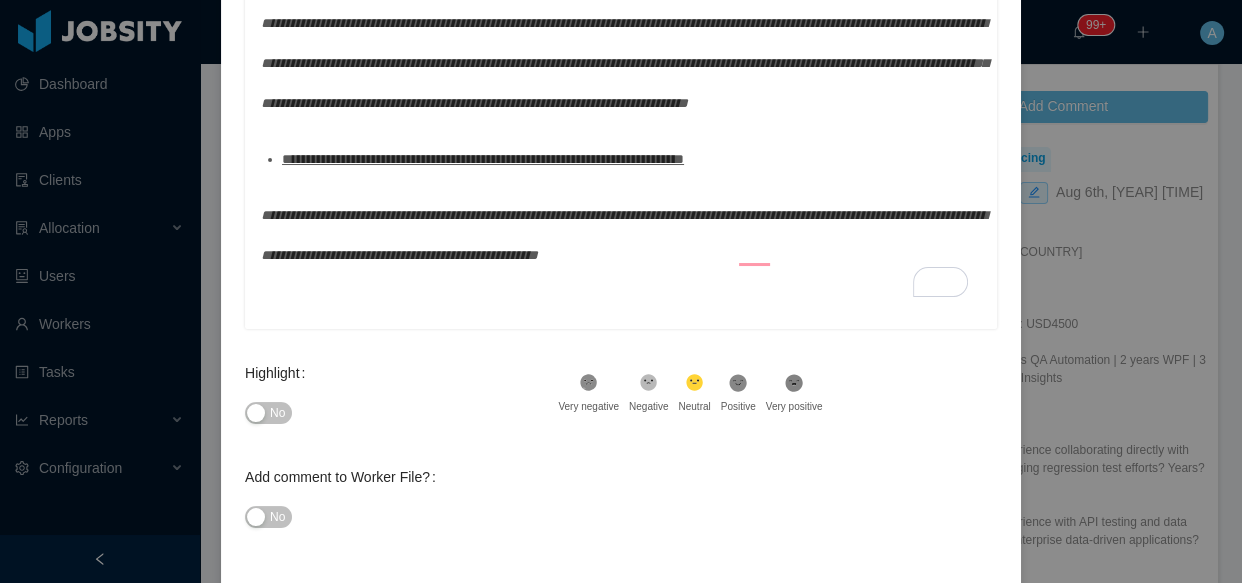 click on "No" at bounding box center [268, 413] 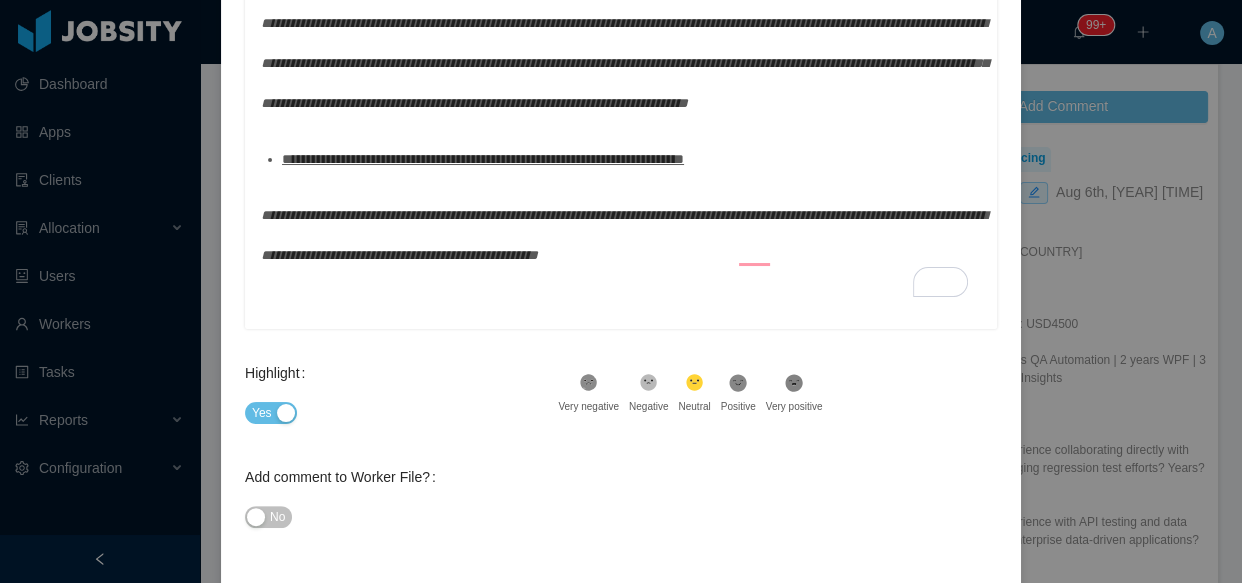 click on "No" at bounding box center (401, 517) 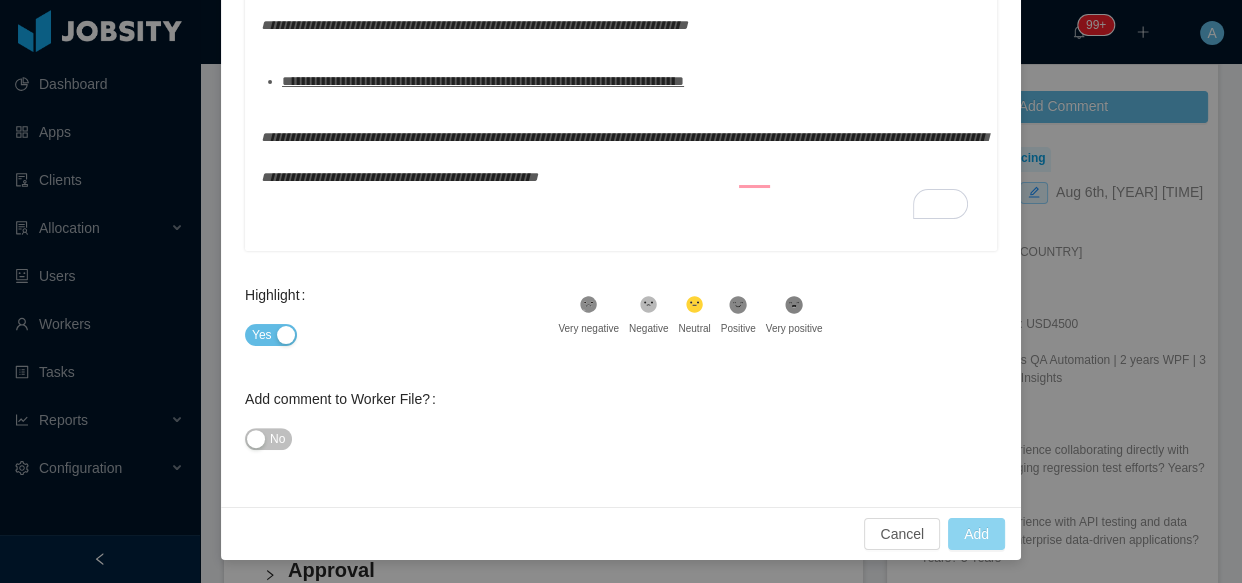 click on "Add" at bounding box center [976, 534] 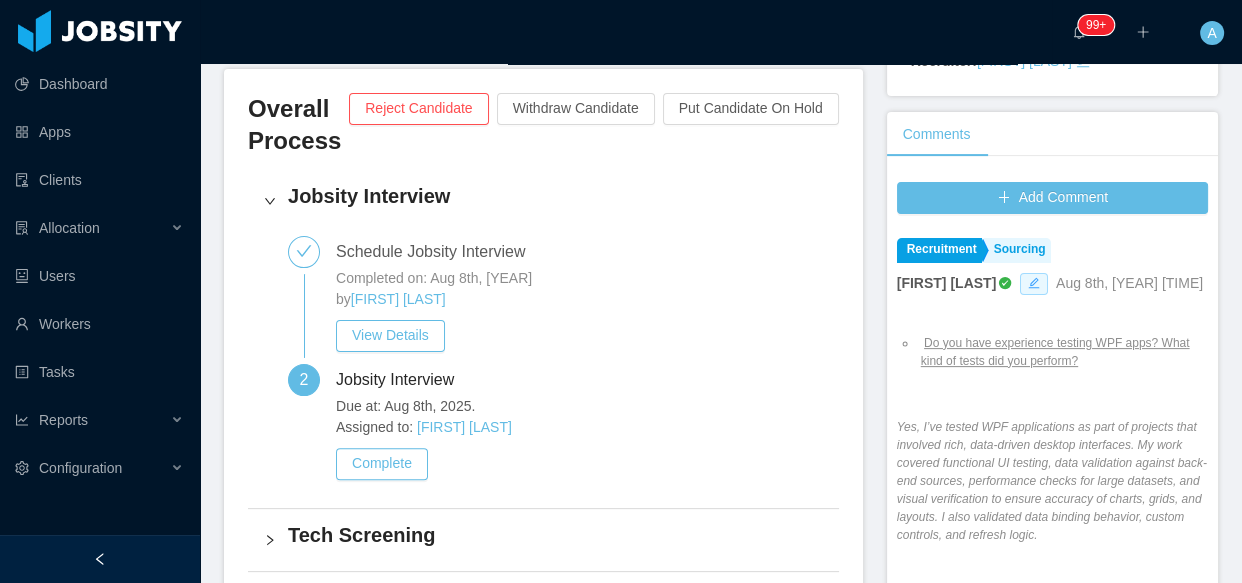 click 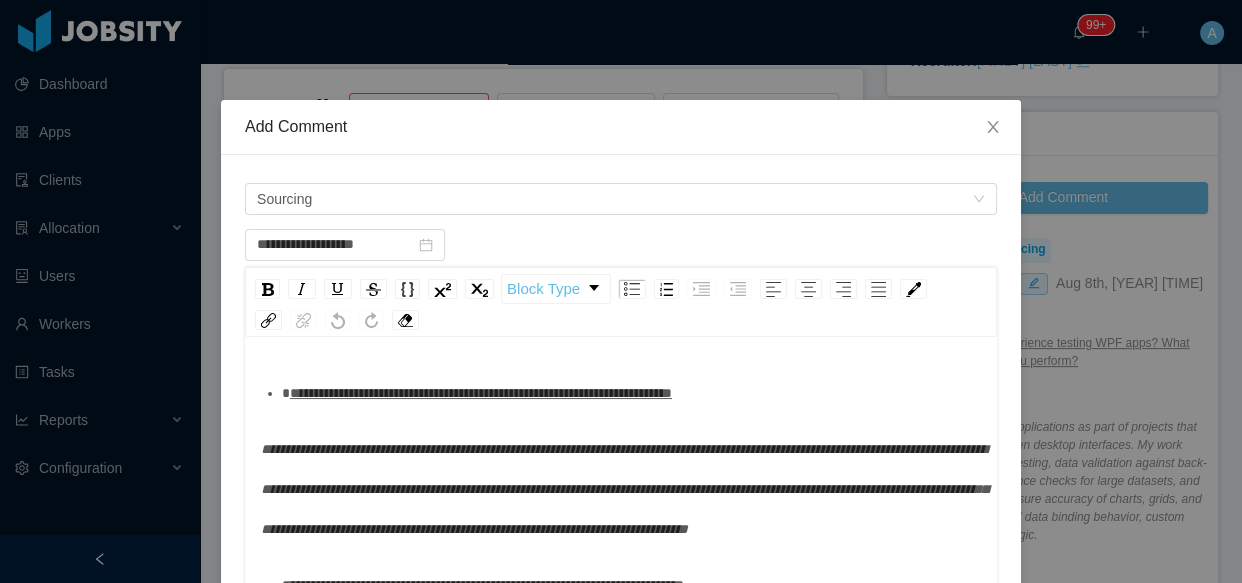 click on "**********" at bounding box center (624, 489) 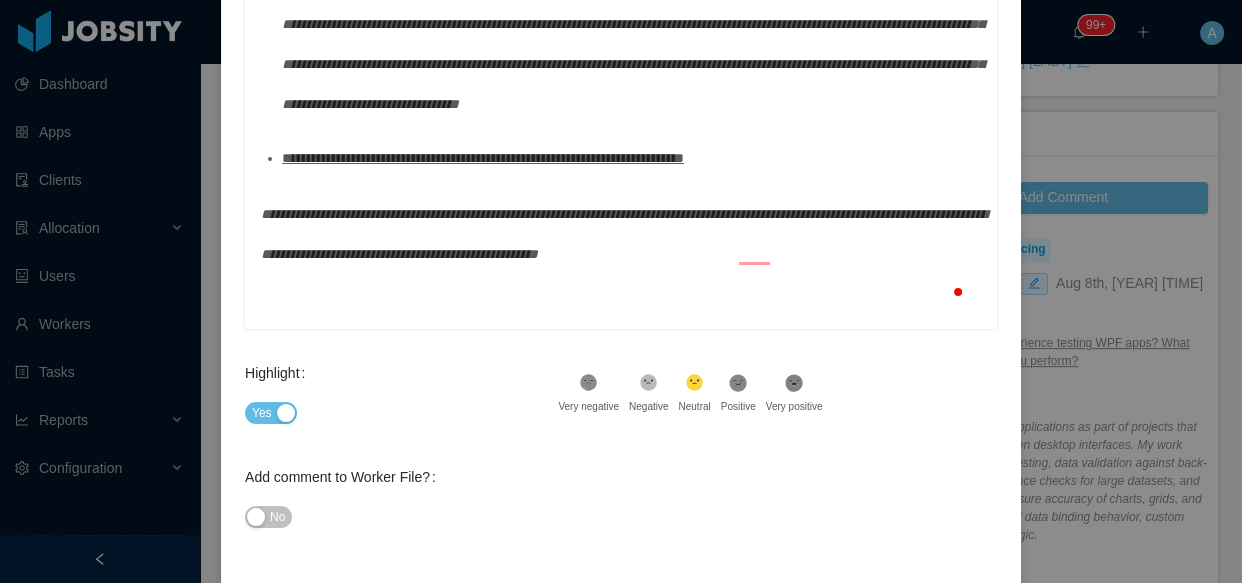 click on "**********" at bounding box center [621, 139] 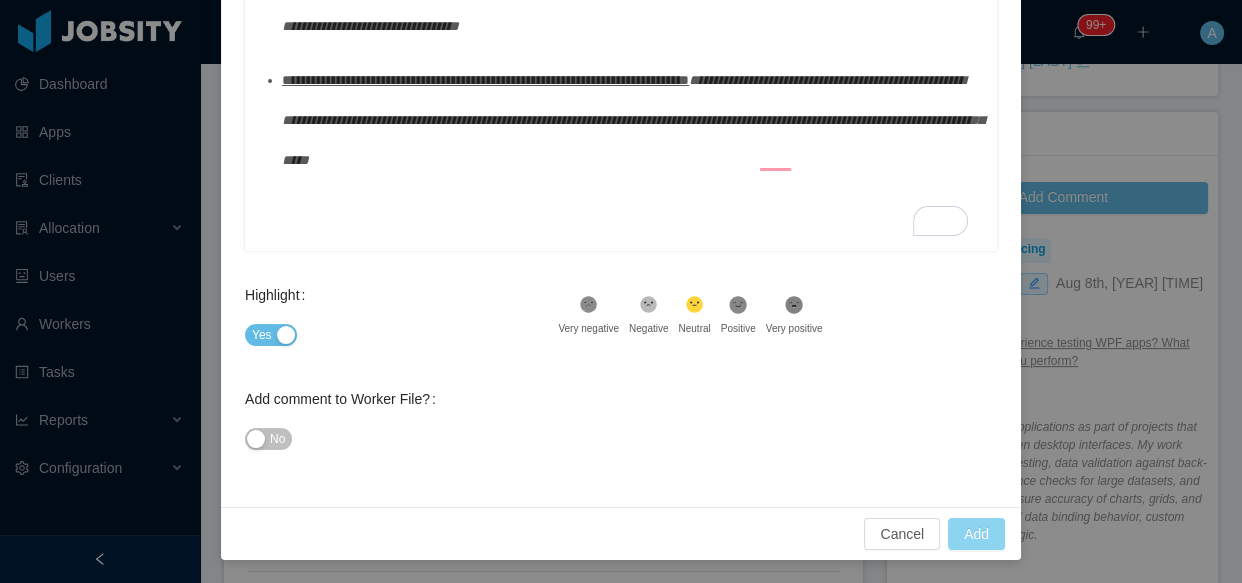 click on "Add" at bounding box center (976, 534) 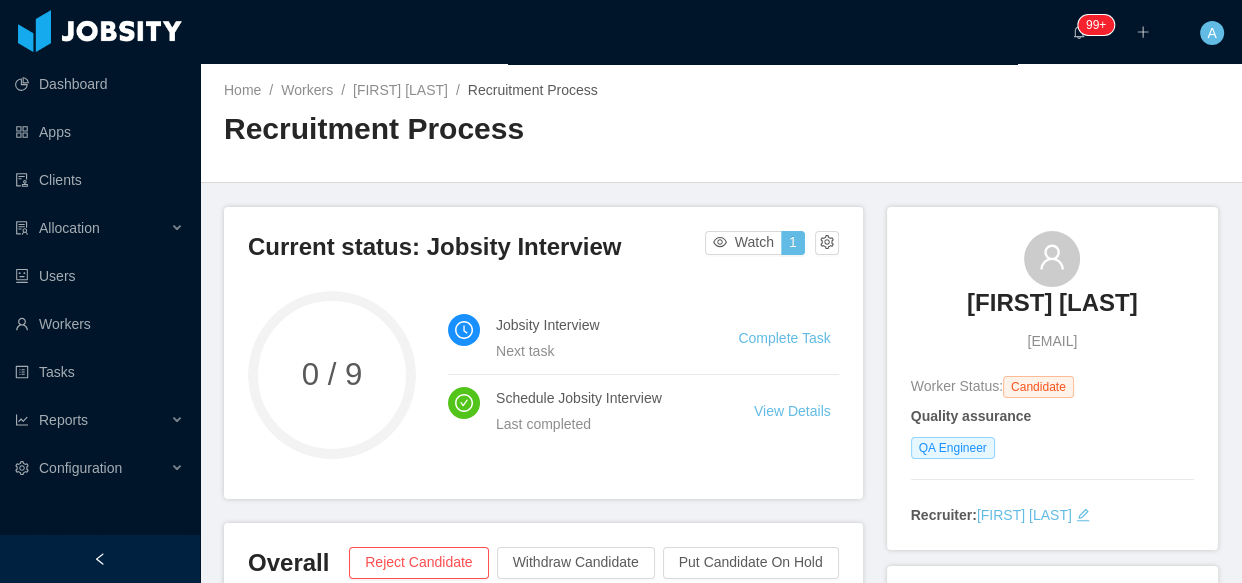 drag, startPoint x: 962, startPoint y: 347, endPoint x: 1138, endPoint y: 352, distance: 176.07101 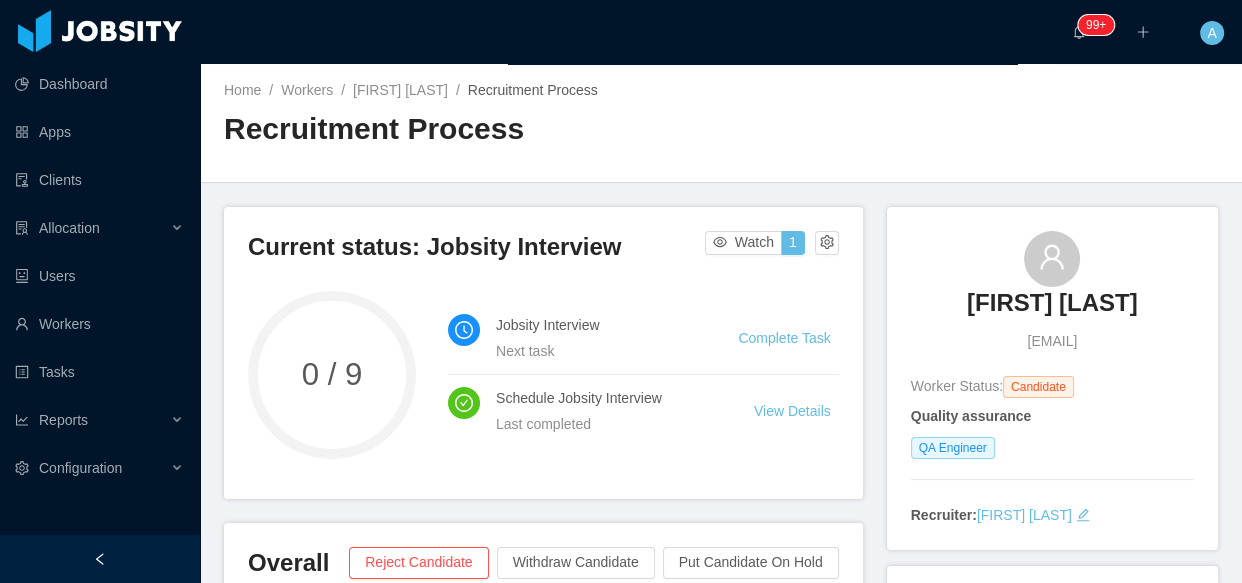 copy on "[EMAIL]" 